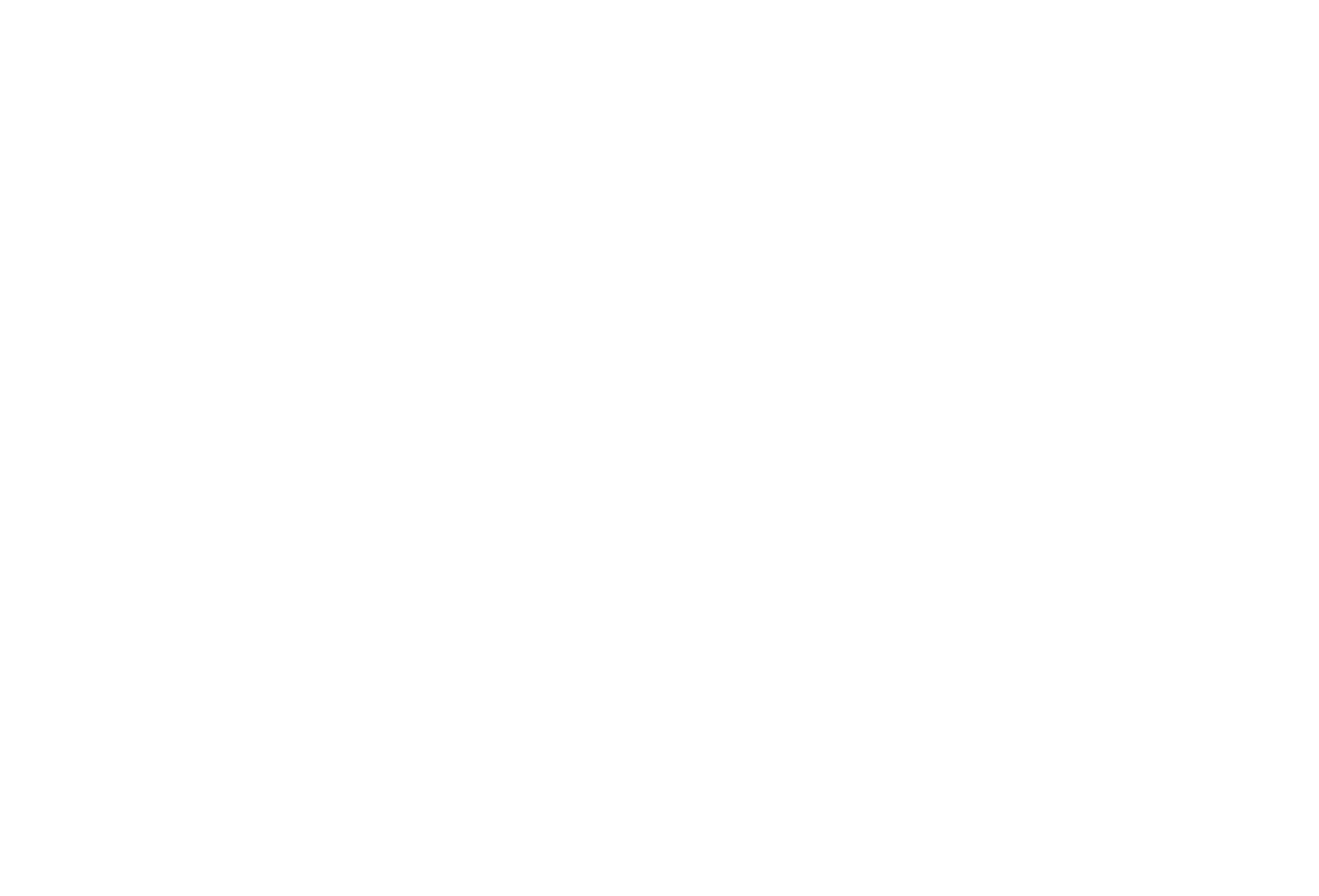 scroll, scrollTop: 0, scrollLeft: 0, axis: both 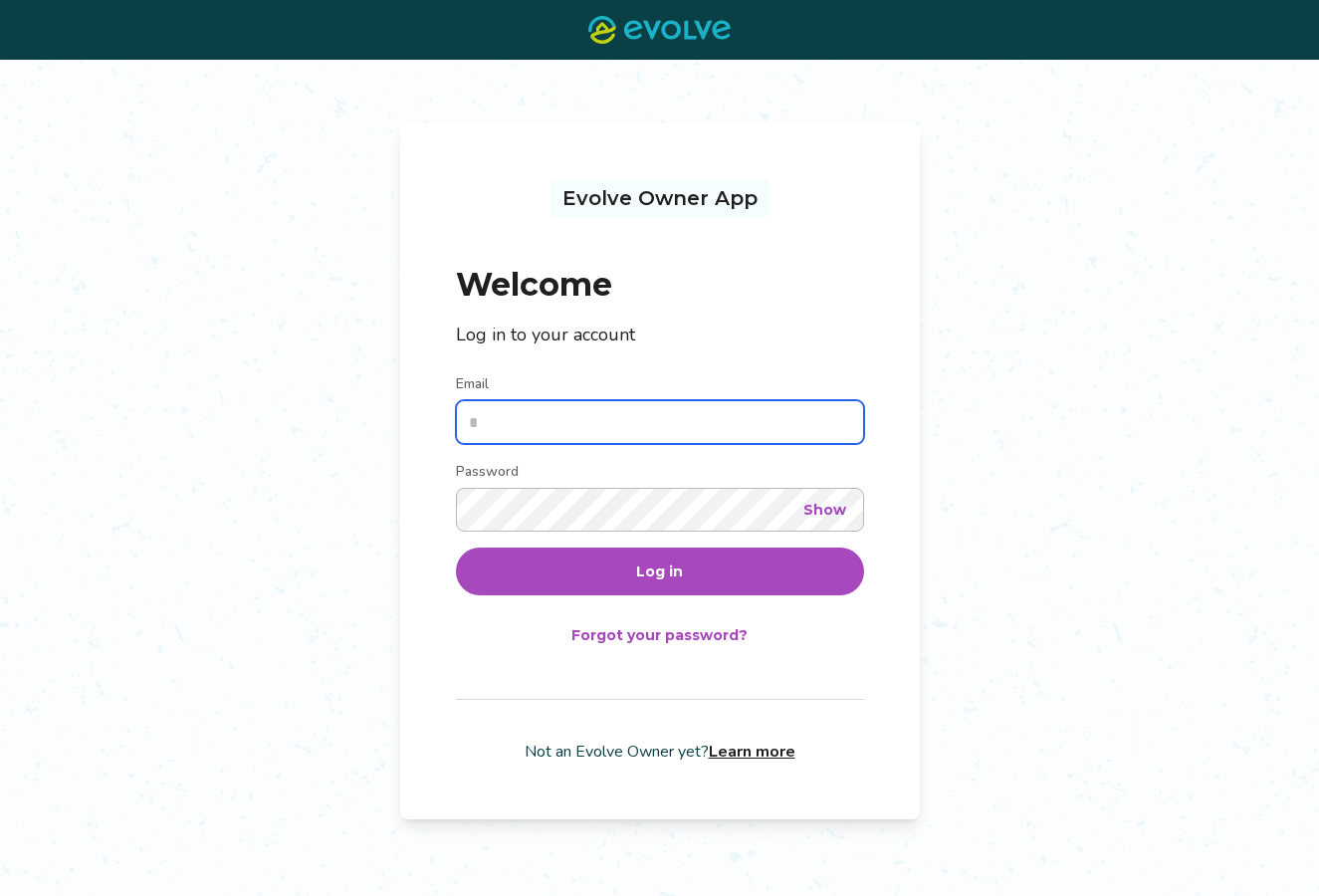 type on "**********" 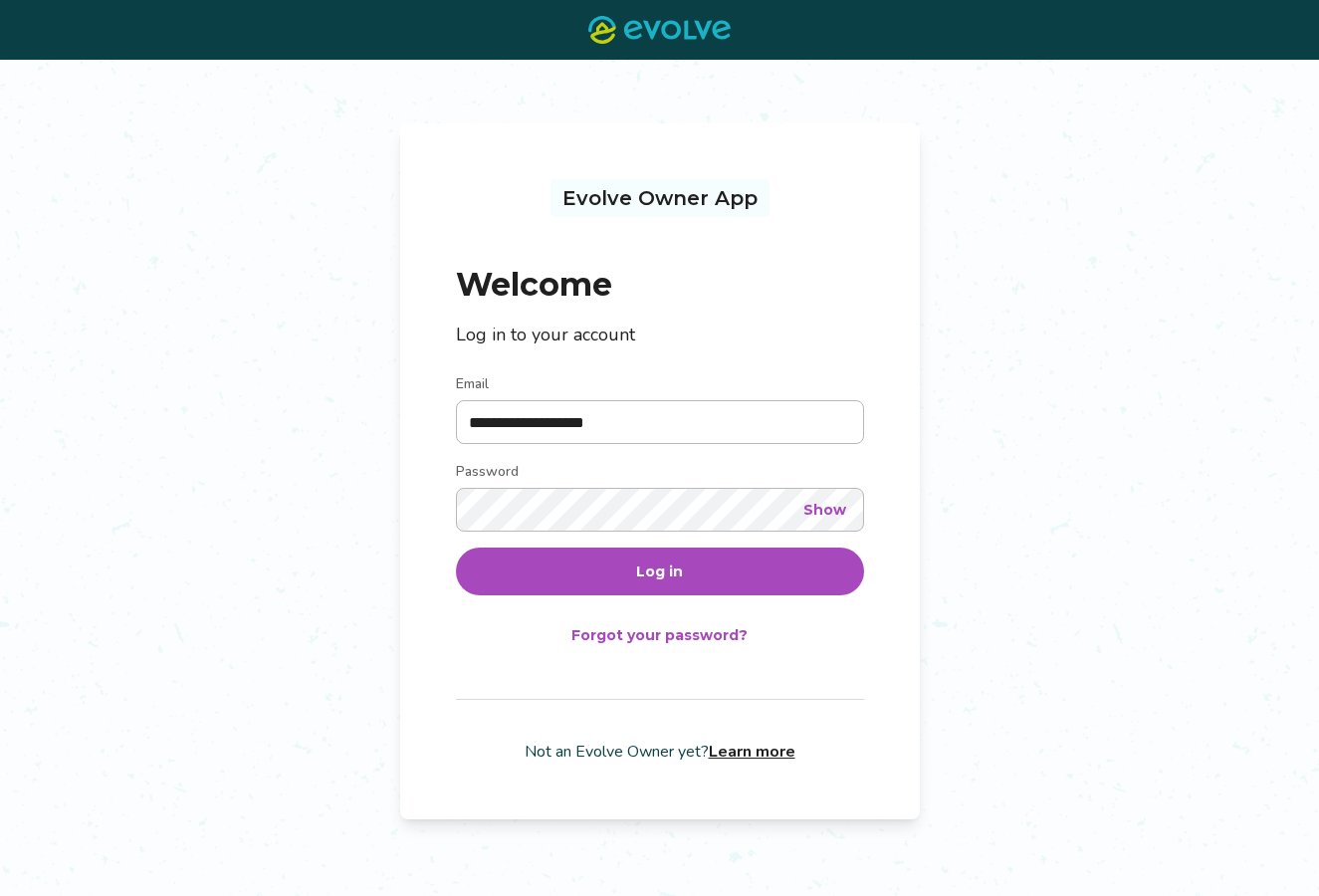 click on "Log in" at bounding box center (660, 571) 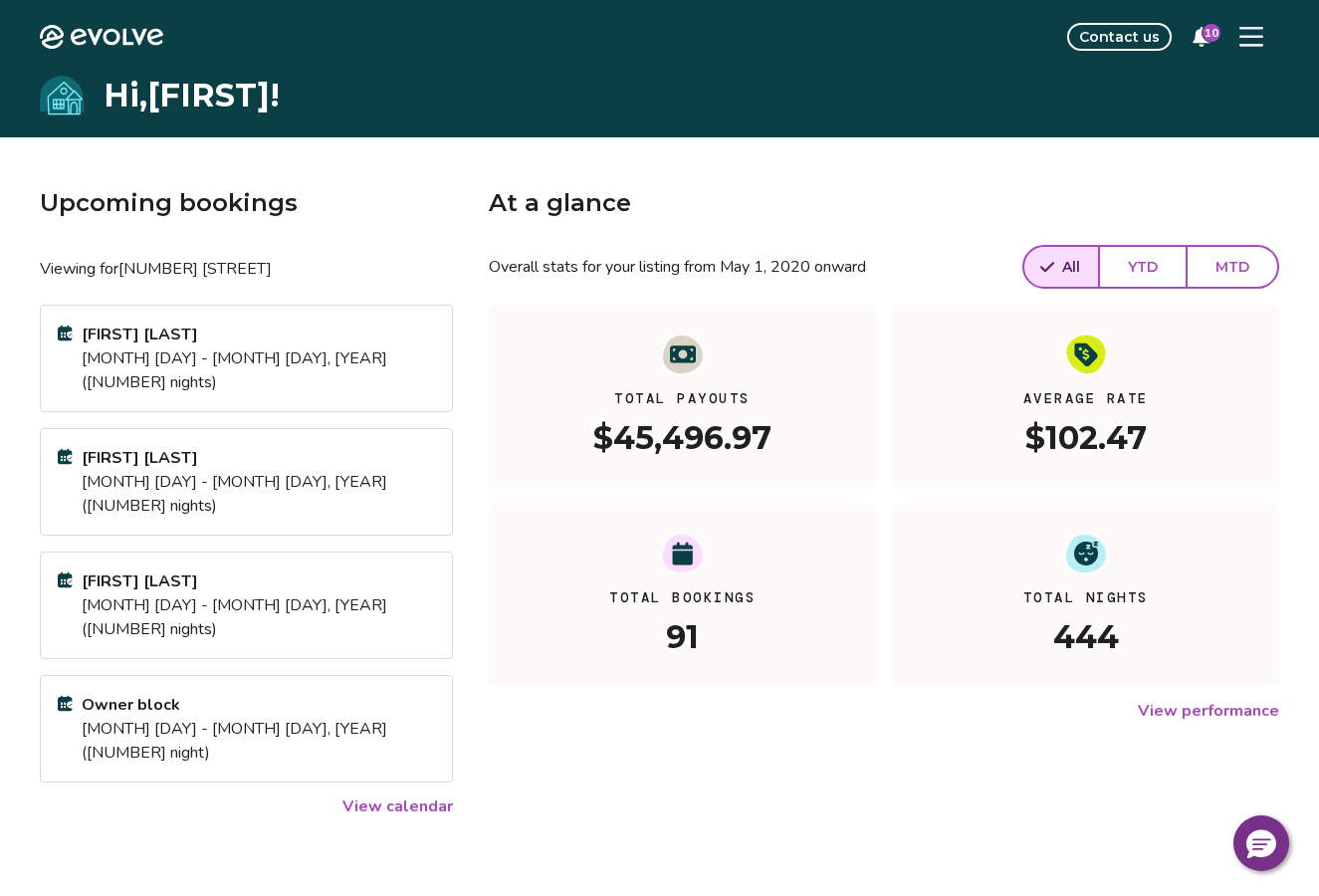 click 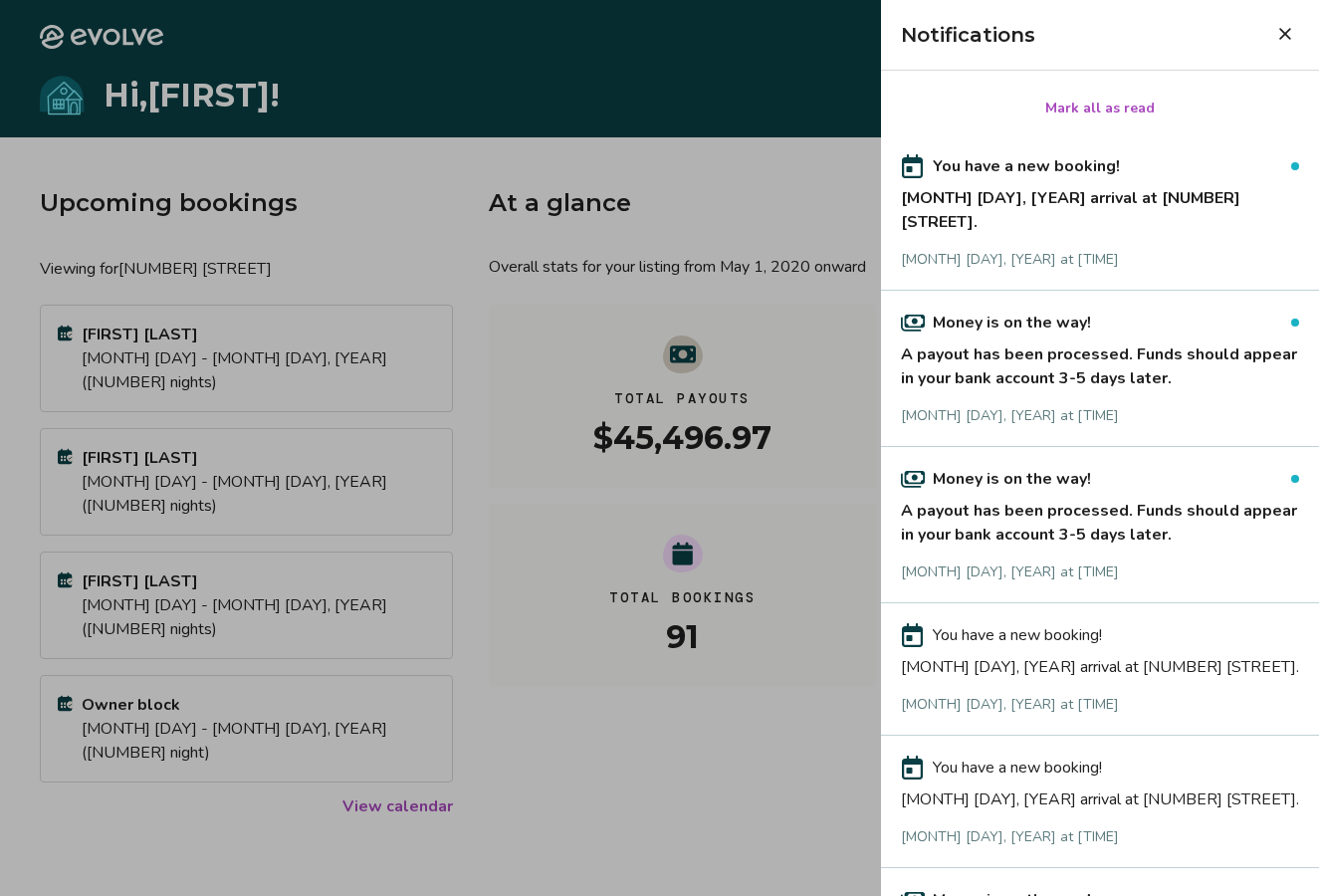 click on "You have a new booking! [MONTH] [DAY], [YEAR] arrival at [NUMBER] [STREET]. [MONTH] [DAY], [YEAR] at [TIME]" at bounding box center [1100, 212] 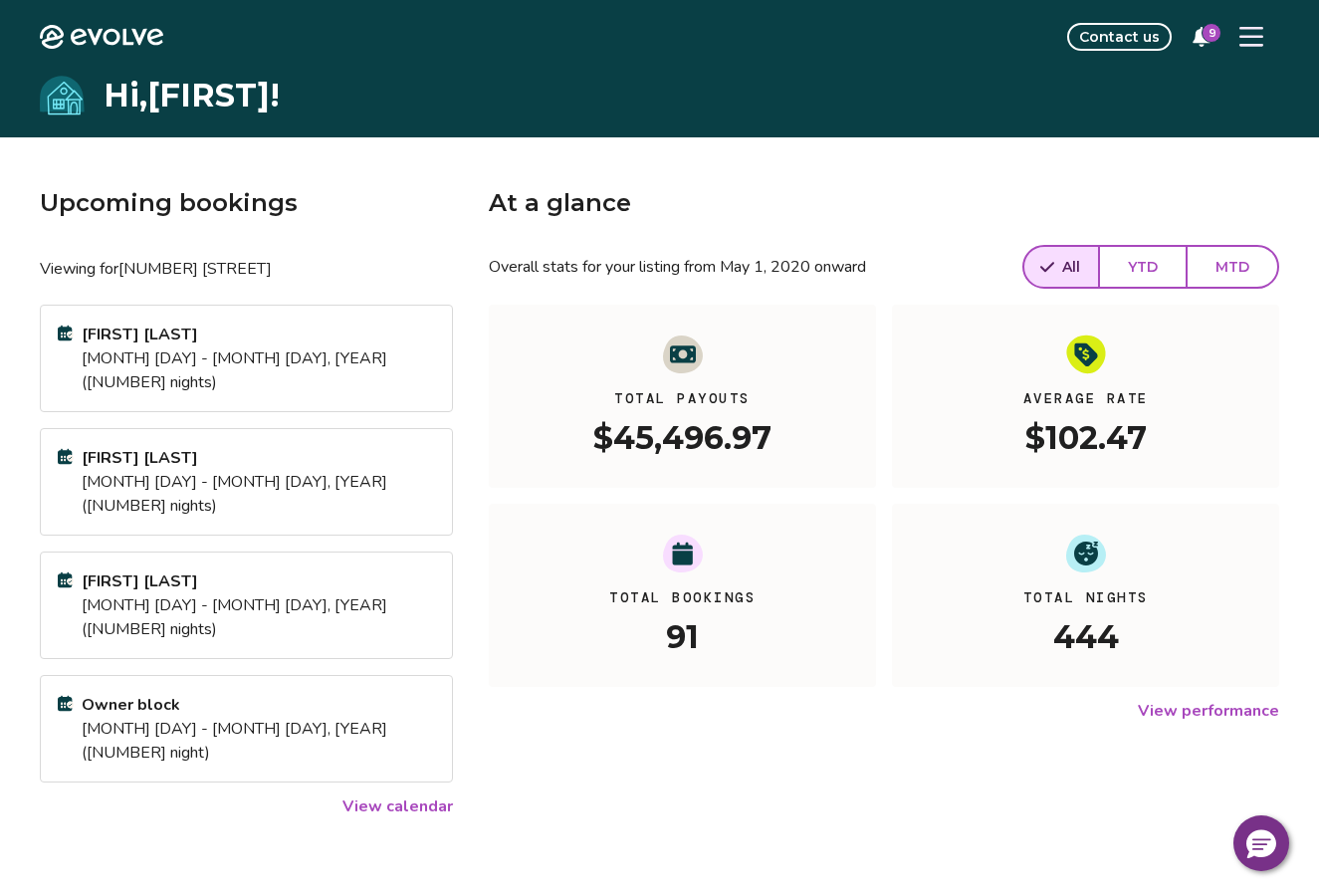 click on "9" at bounding box center [1211, 33] 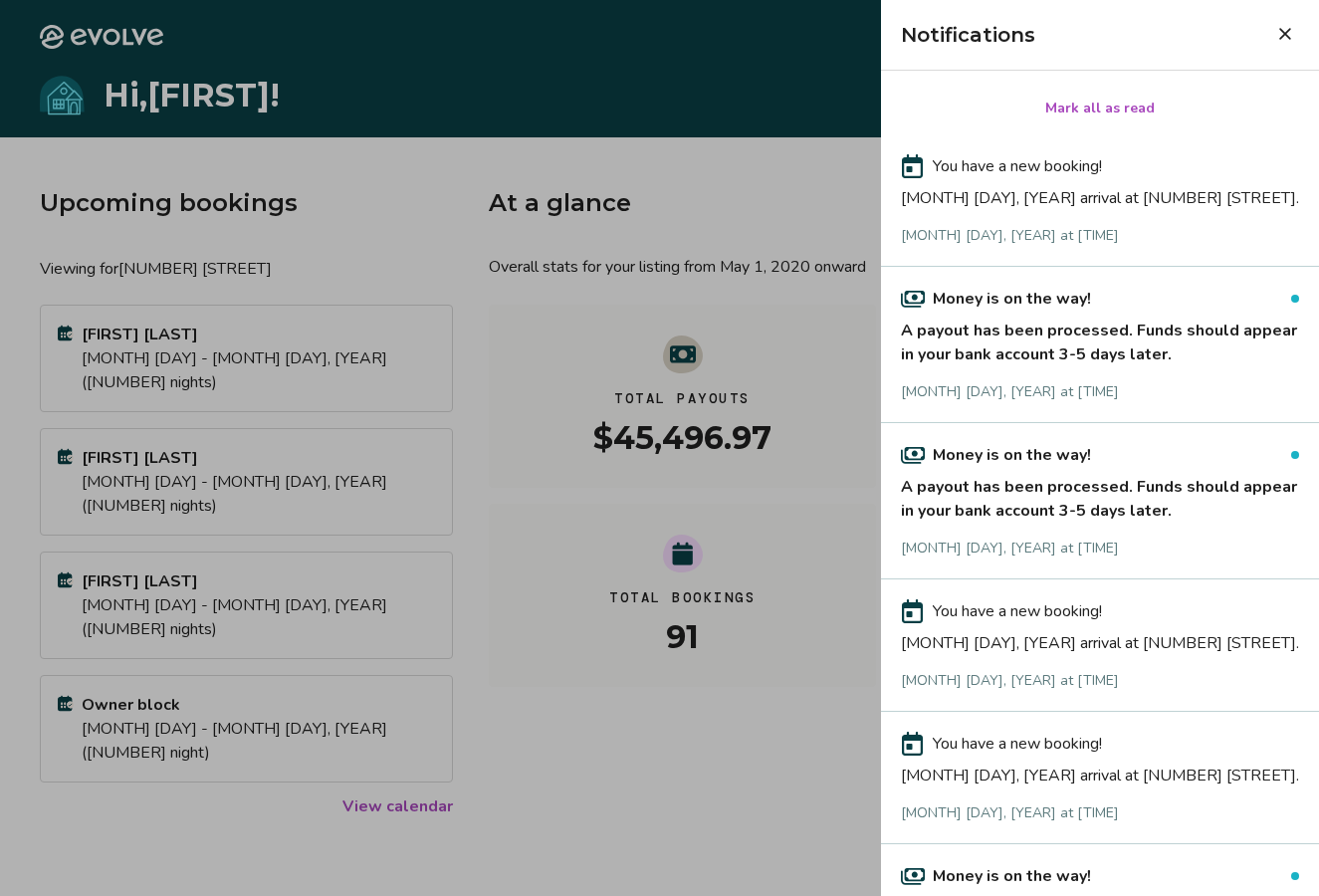 click on "A payout has been processed. Funds should appear in your bank account 3-5 days later." at bounding box center (1100, 338) 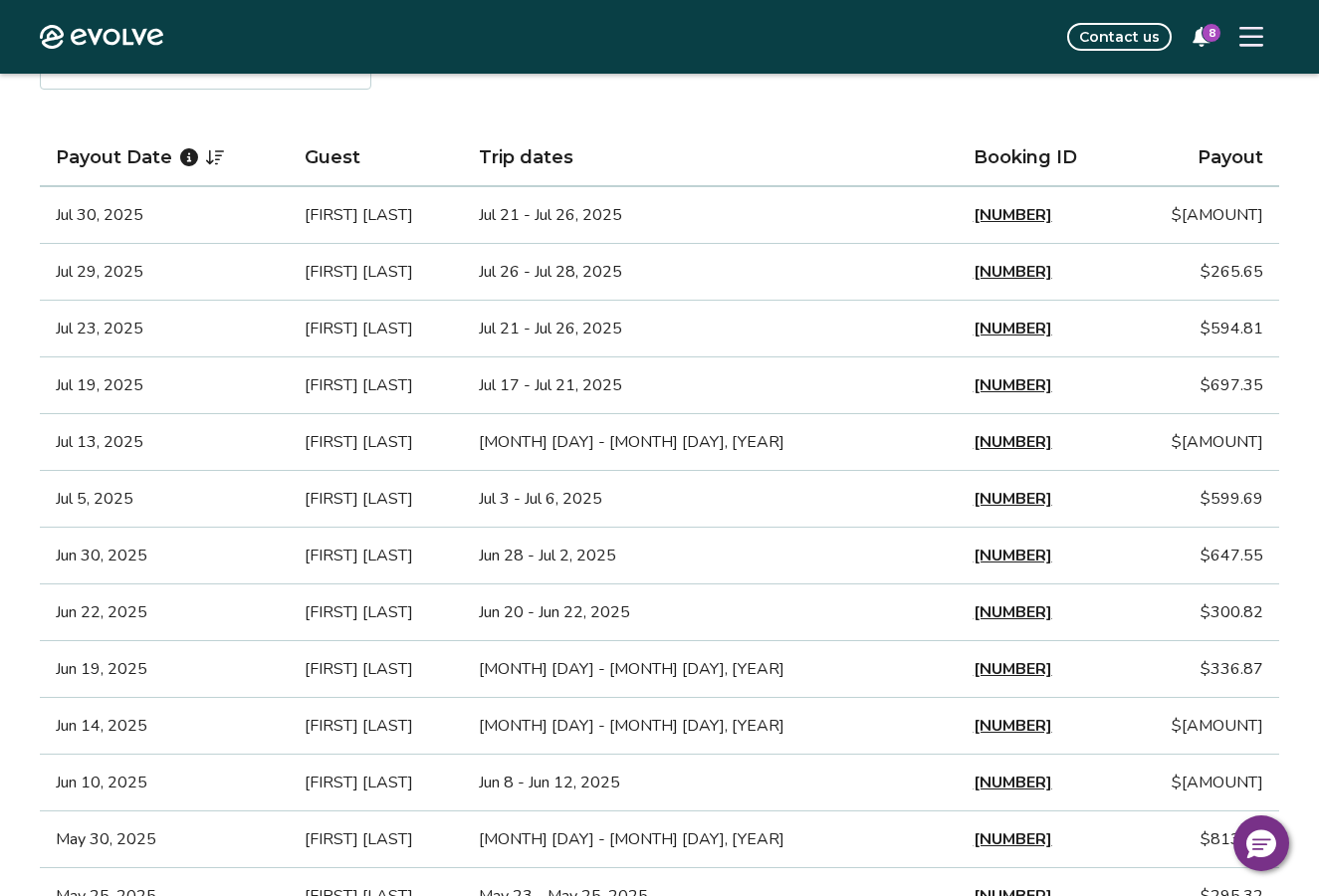 scroll, scrollTop: 455, scrollLeft: 0, axis: vertical 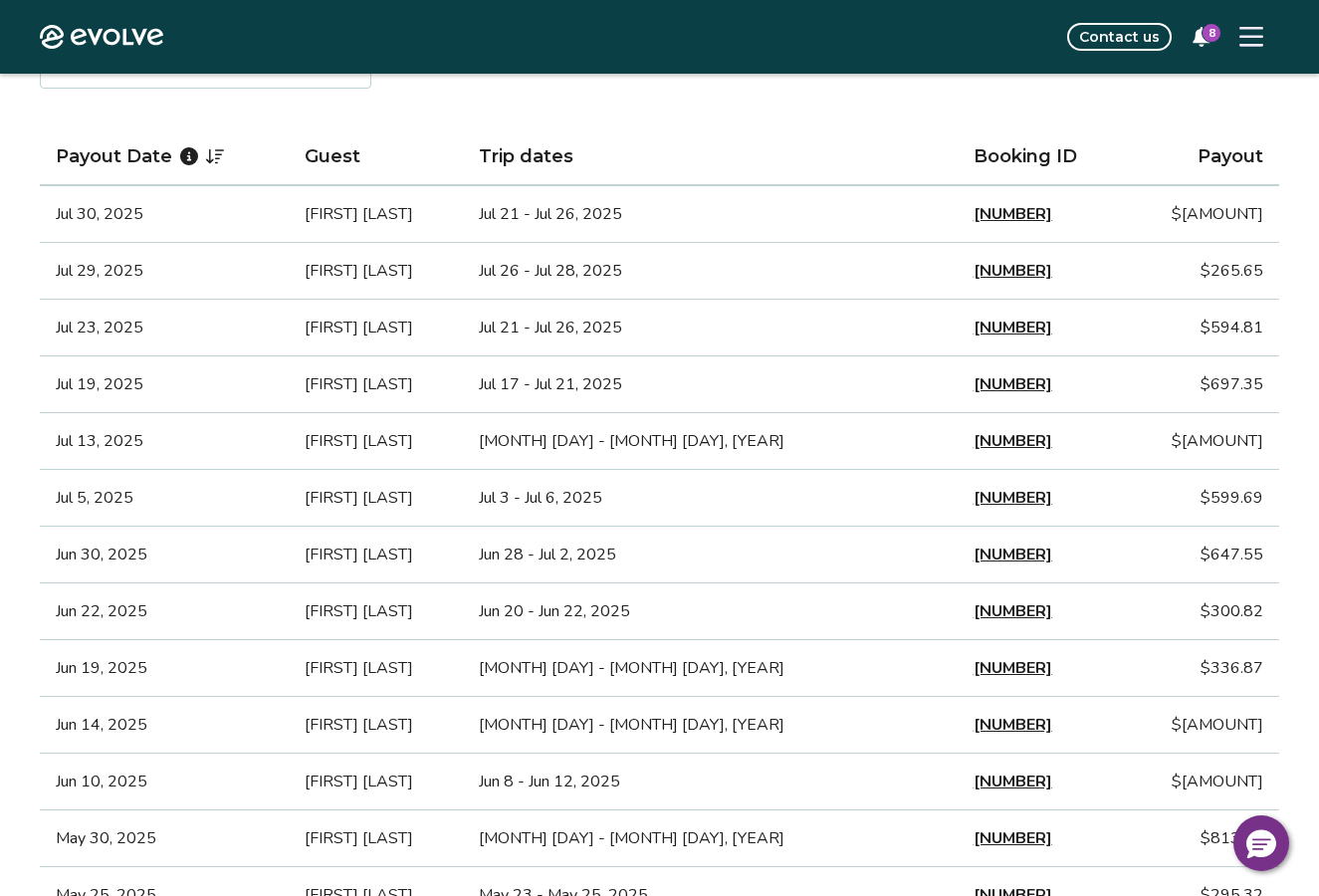 click on "[NUMBER]" at bounding box center [1012, 214] 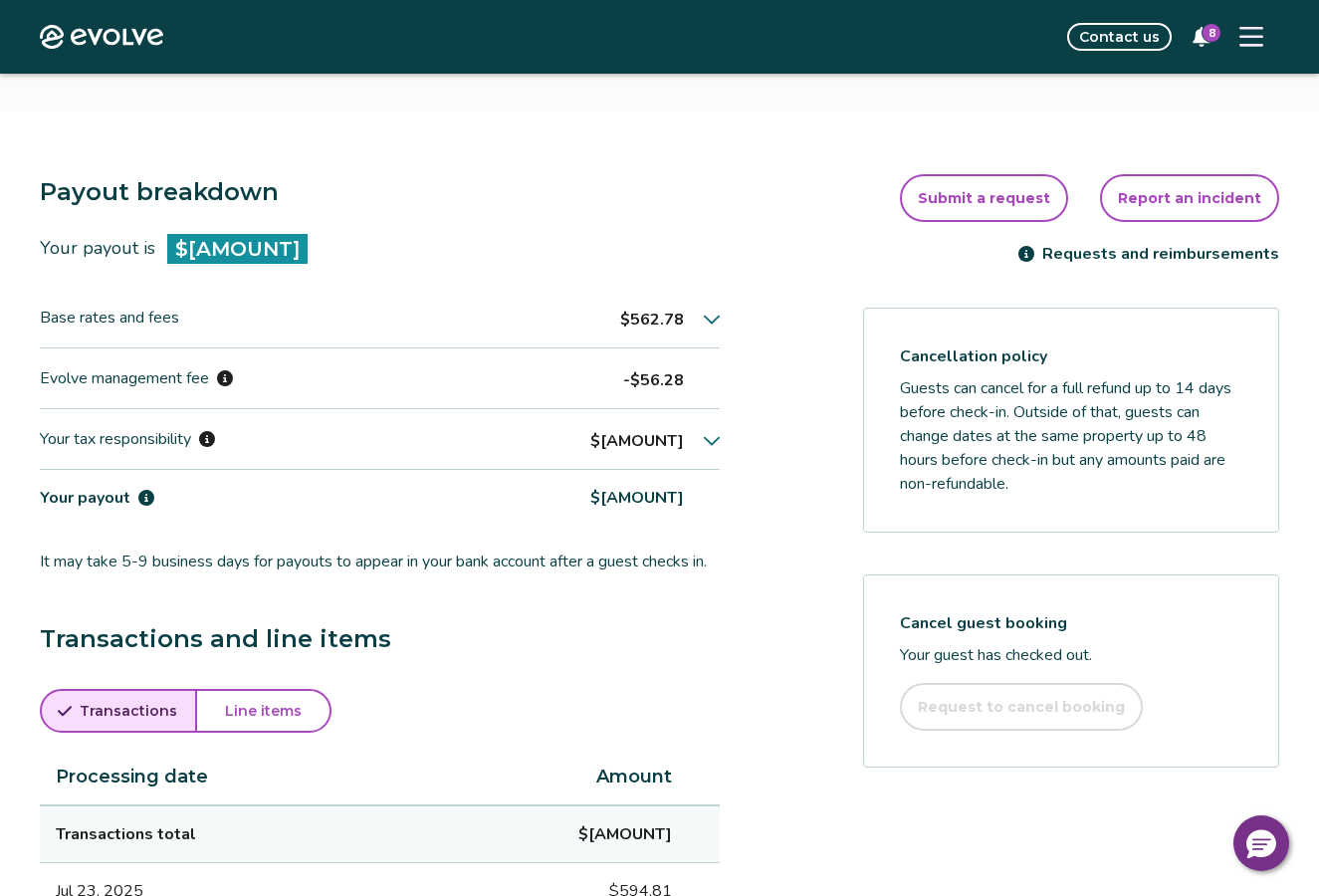scroll, scrollTop: 745, scrollLeft: 0, axis: vertical 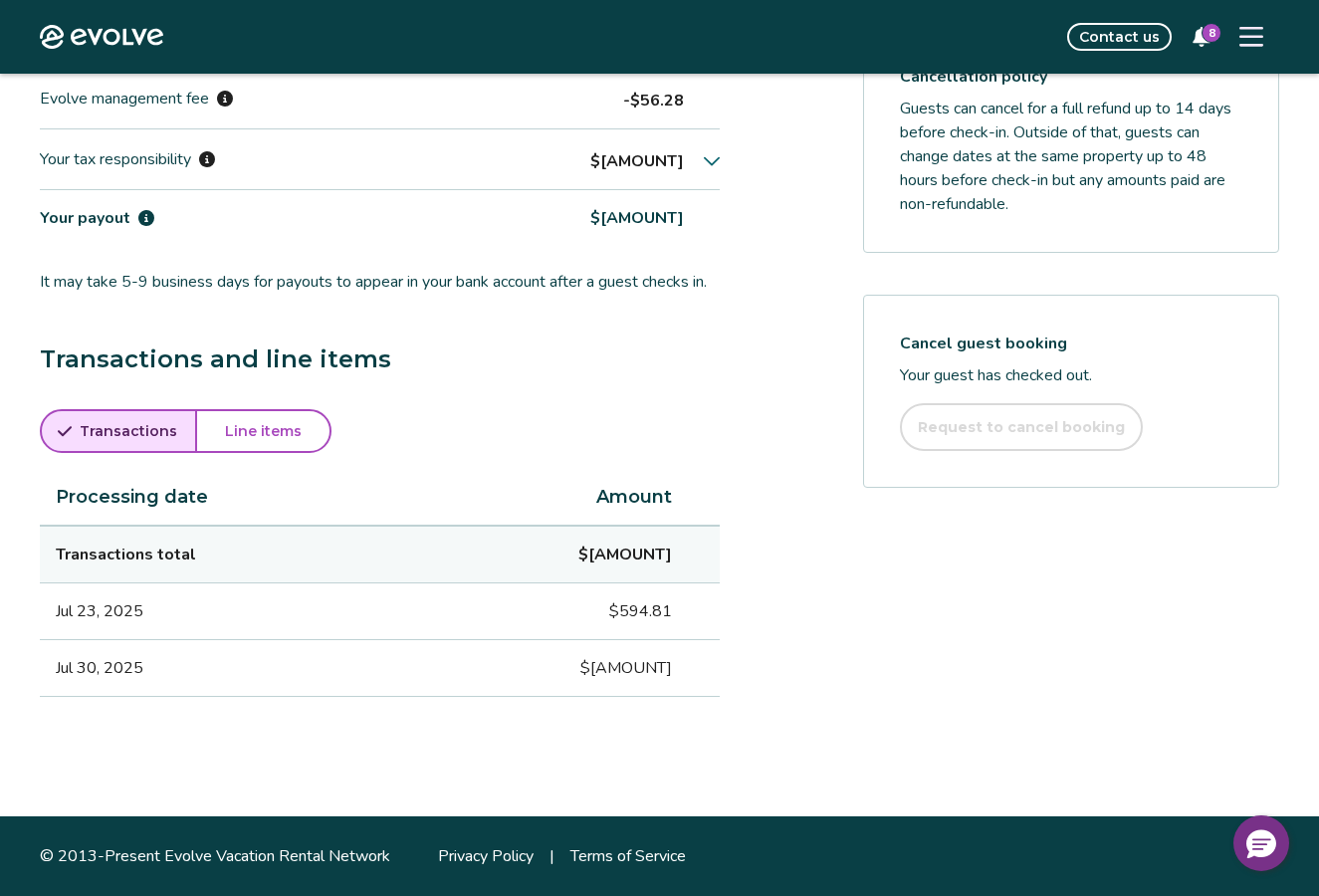click on "Line items" at bounding box center (263, 431) 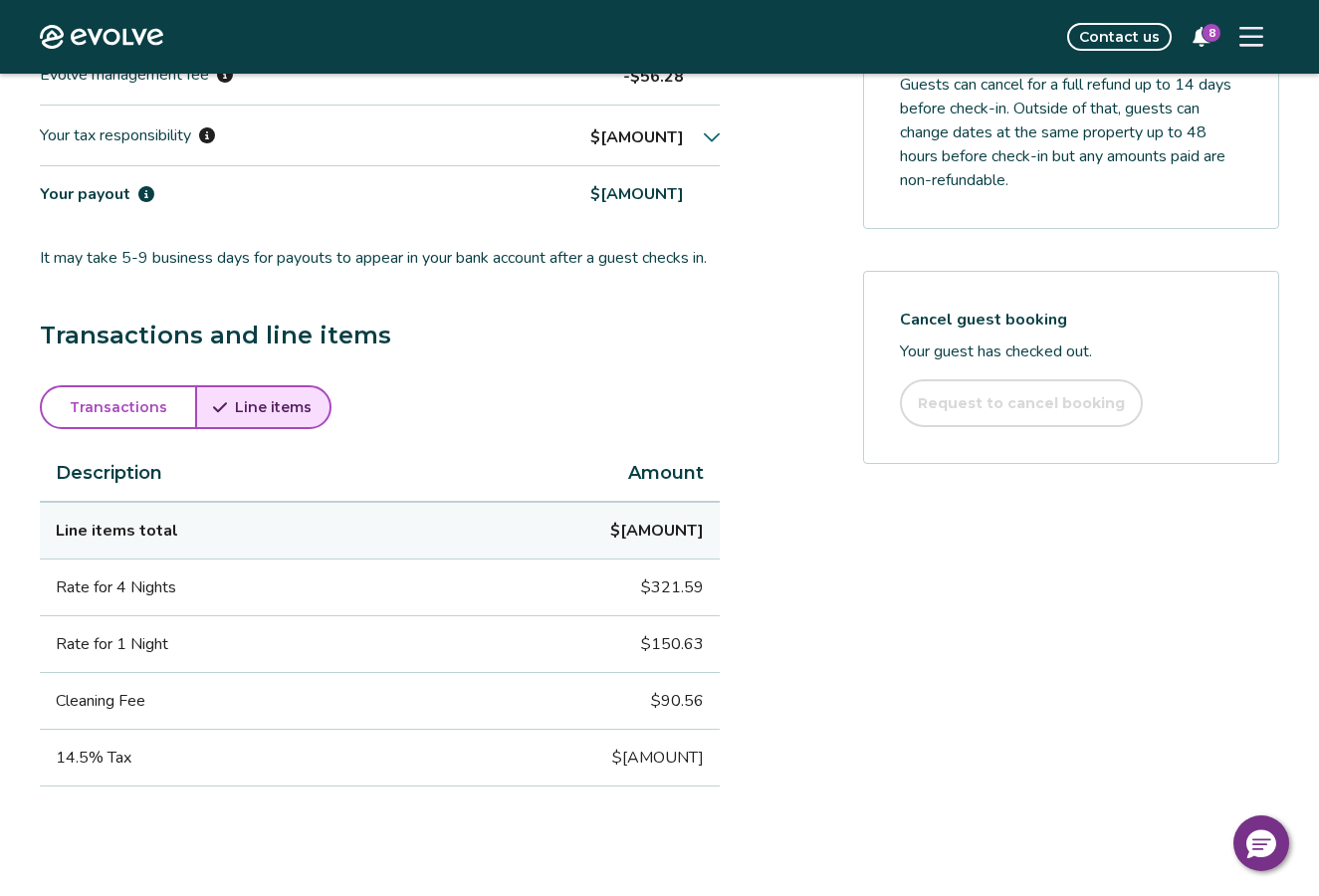 click on "Line items" at bounding box center [273, 407] 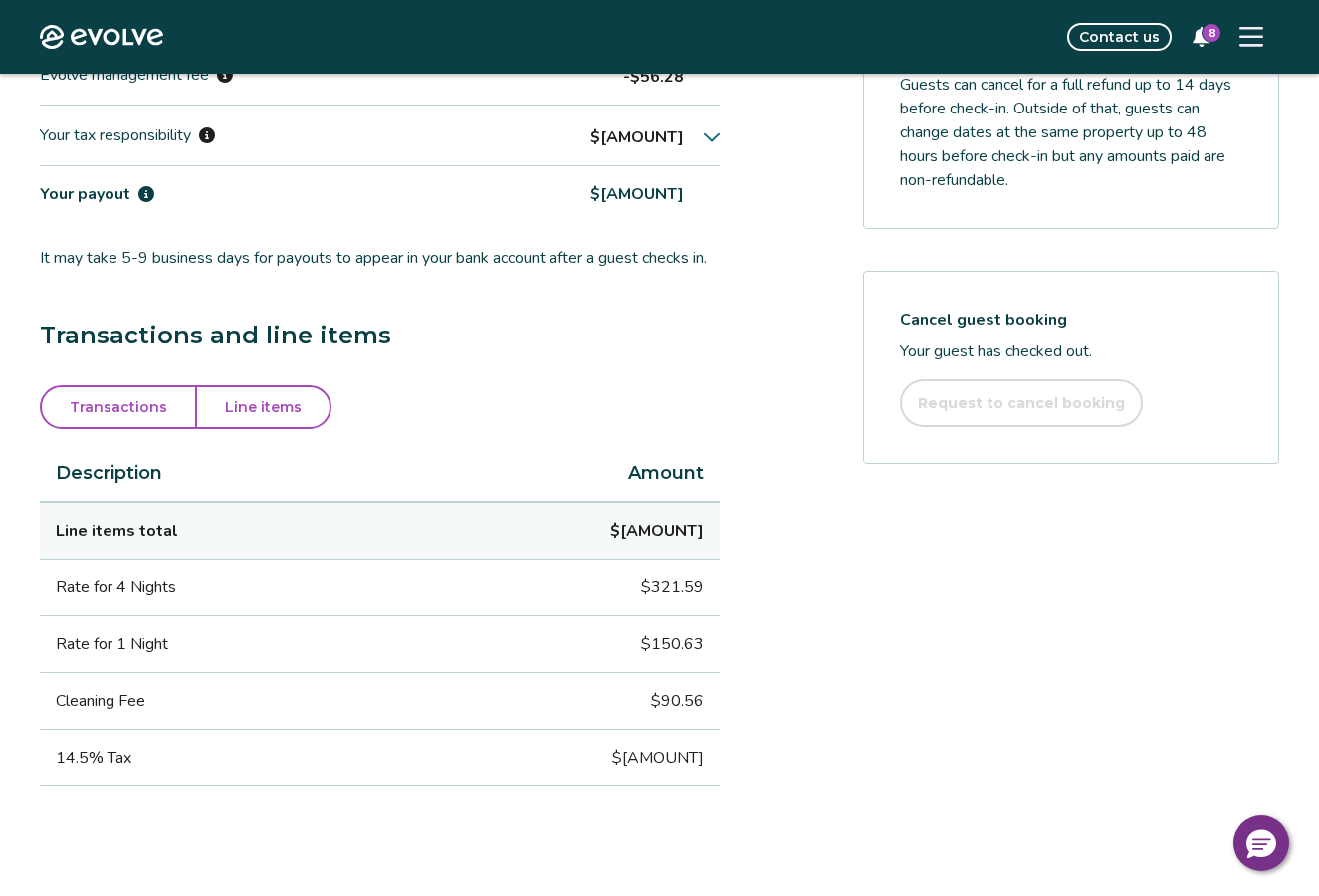 click on "Line items" at bounding box center [263, 407] 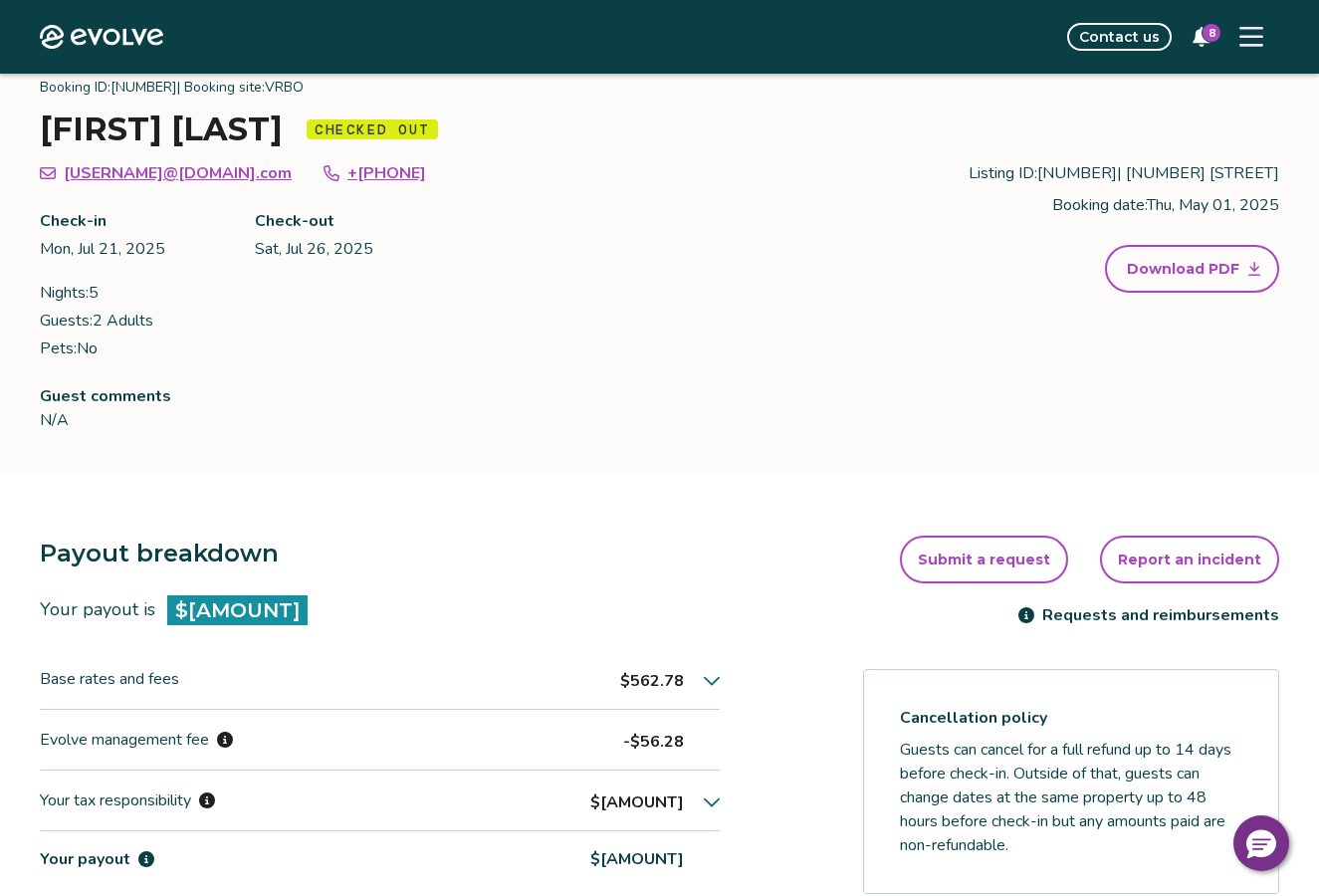 scroll, scrollTop: 43, scrollLeft: 0, axis: vertical 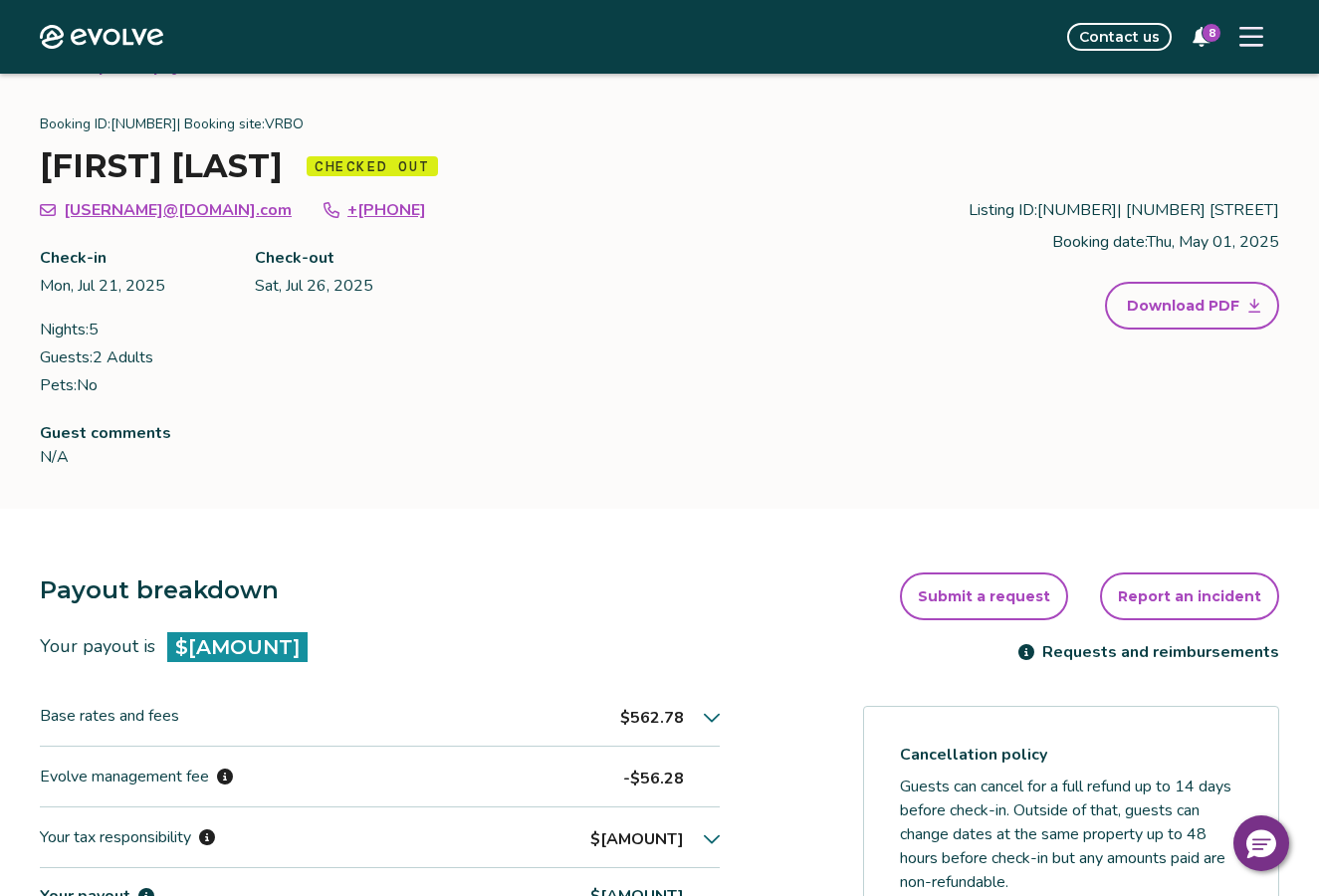 click on "8" at bounding box center [1211, 33] 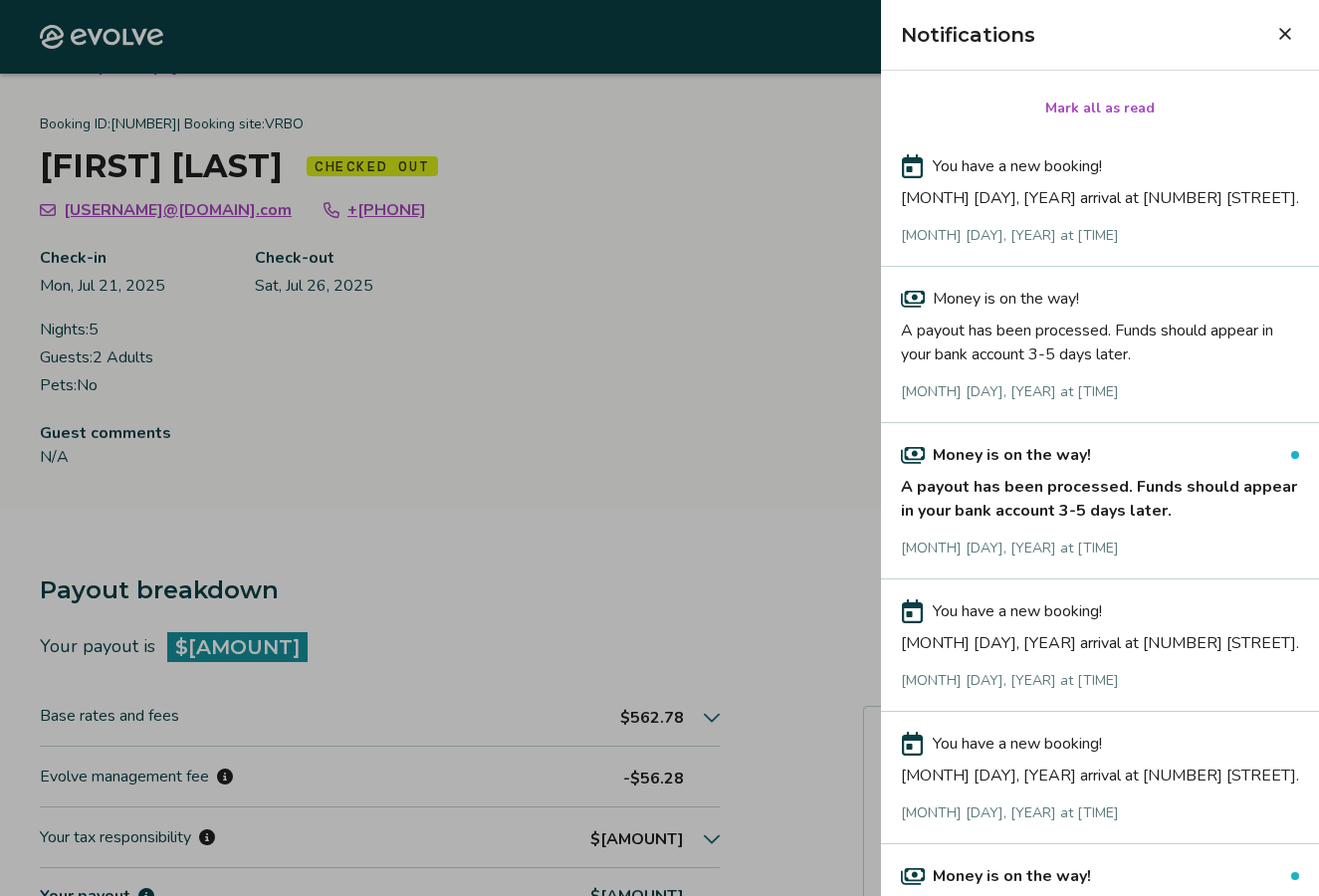 click on "A payout has been processed. Funds should appear in your bank account 3-5 days later." at bounding box center (1100, 495) 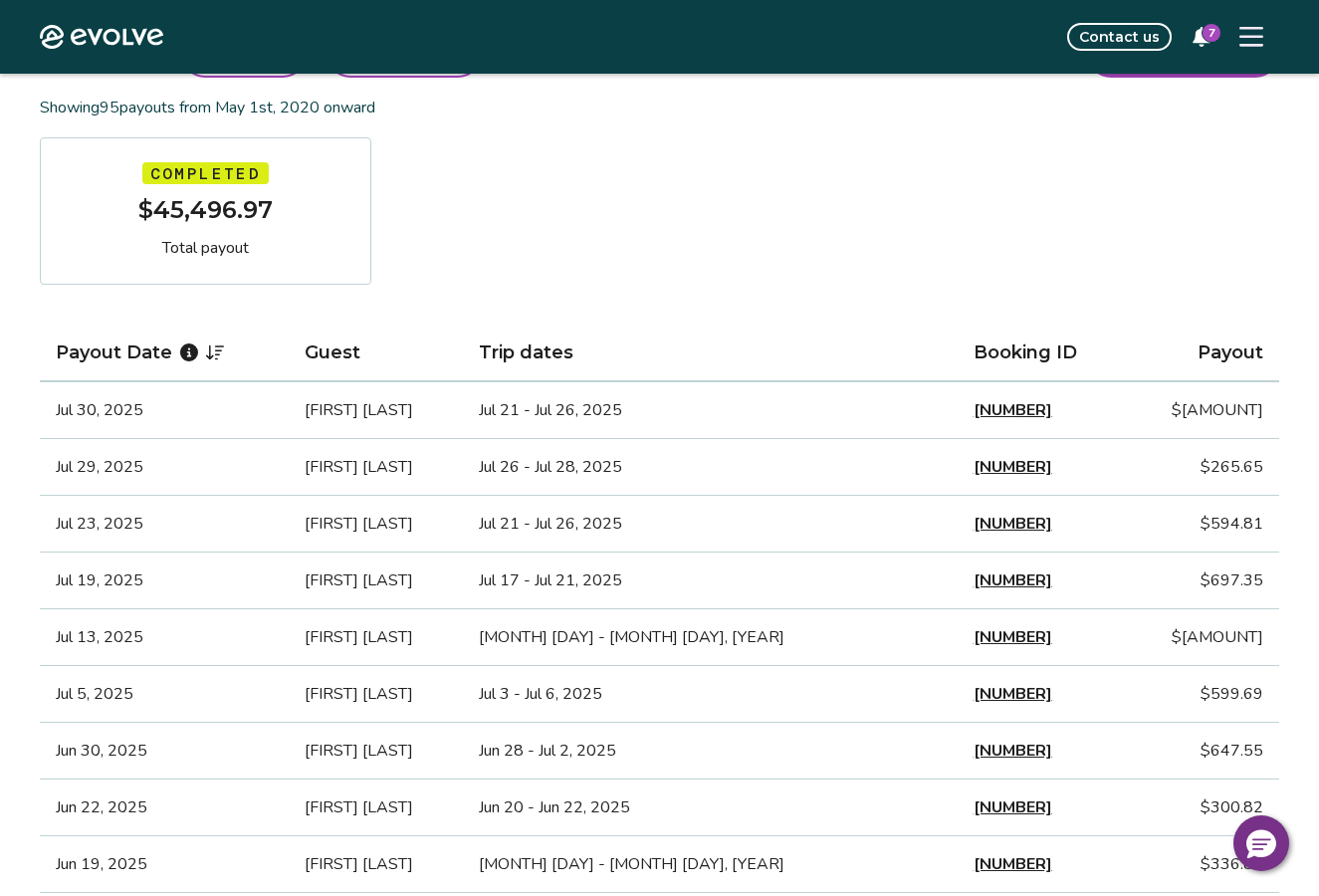 scroll, scrollTop: 260, scrollLeft: 0, axis: vertical 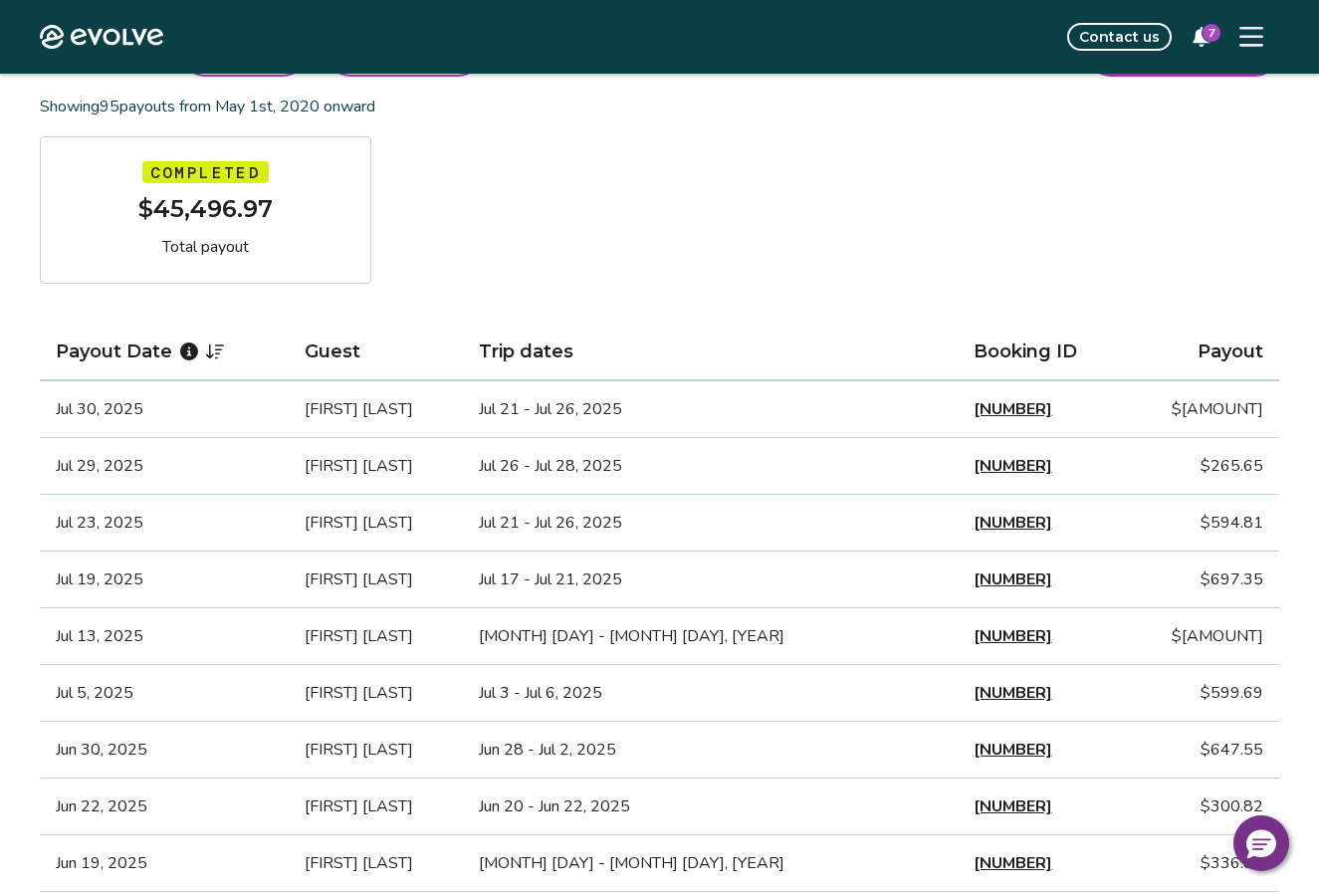 click on "[NUMBER]" at bounding box center (1012, 523) 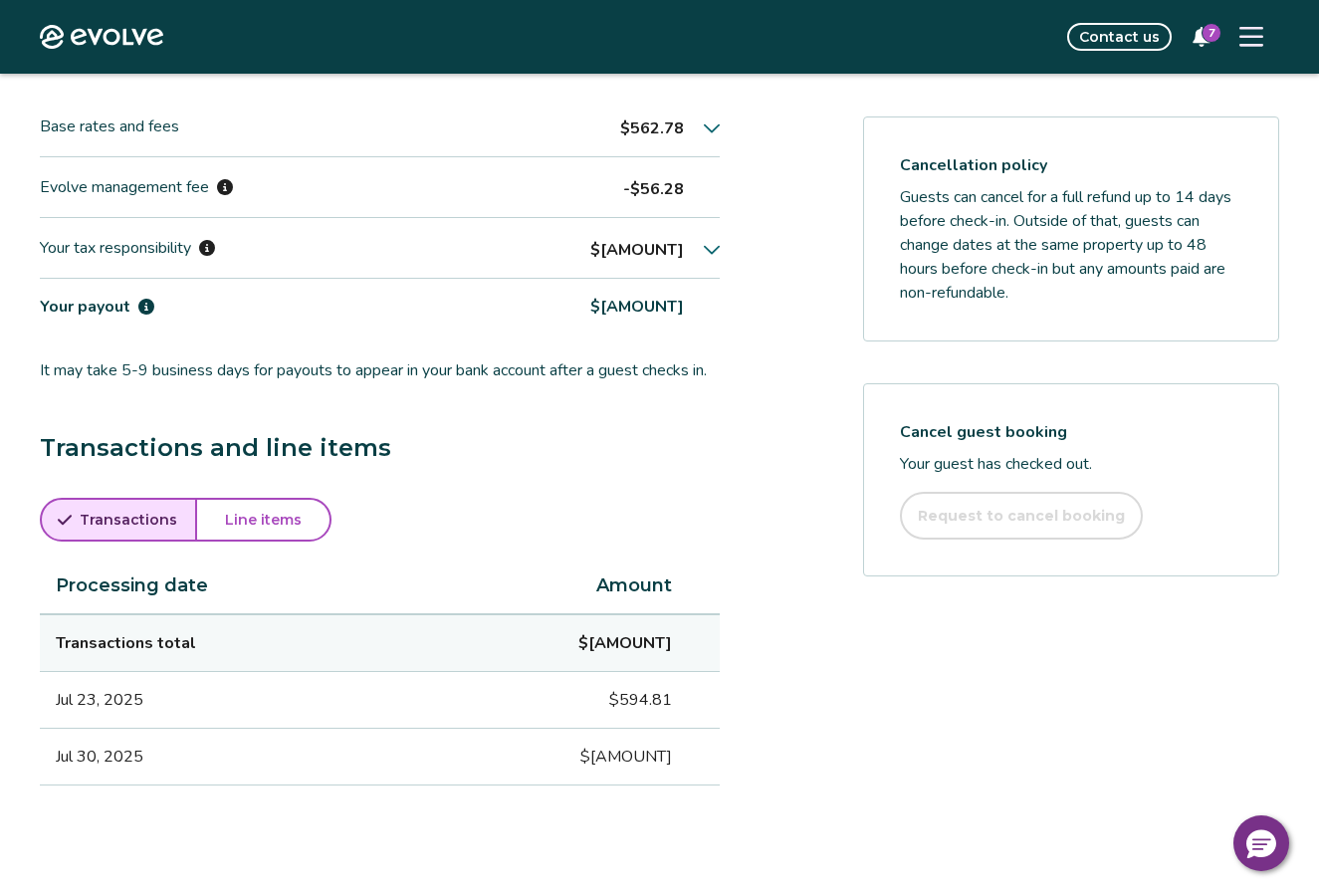 scroll, scrollTop: 709, scrollLeft: 0, axis: vertical 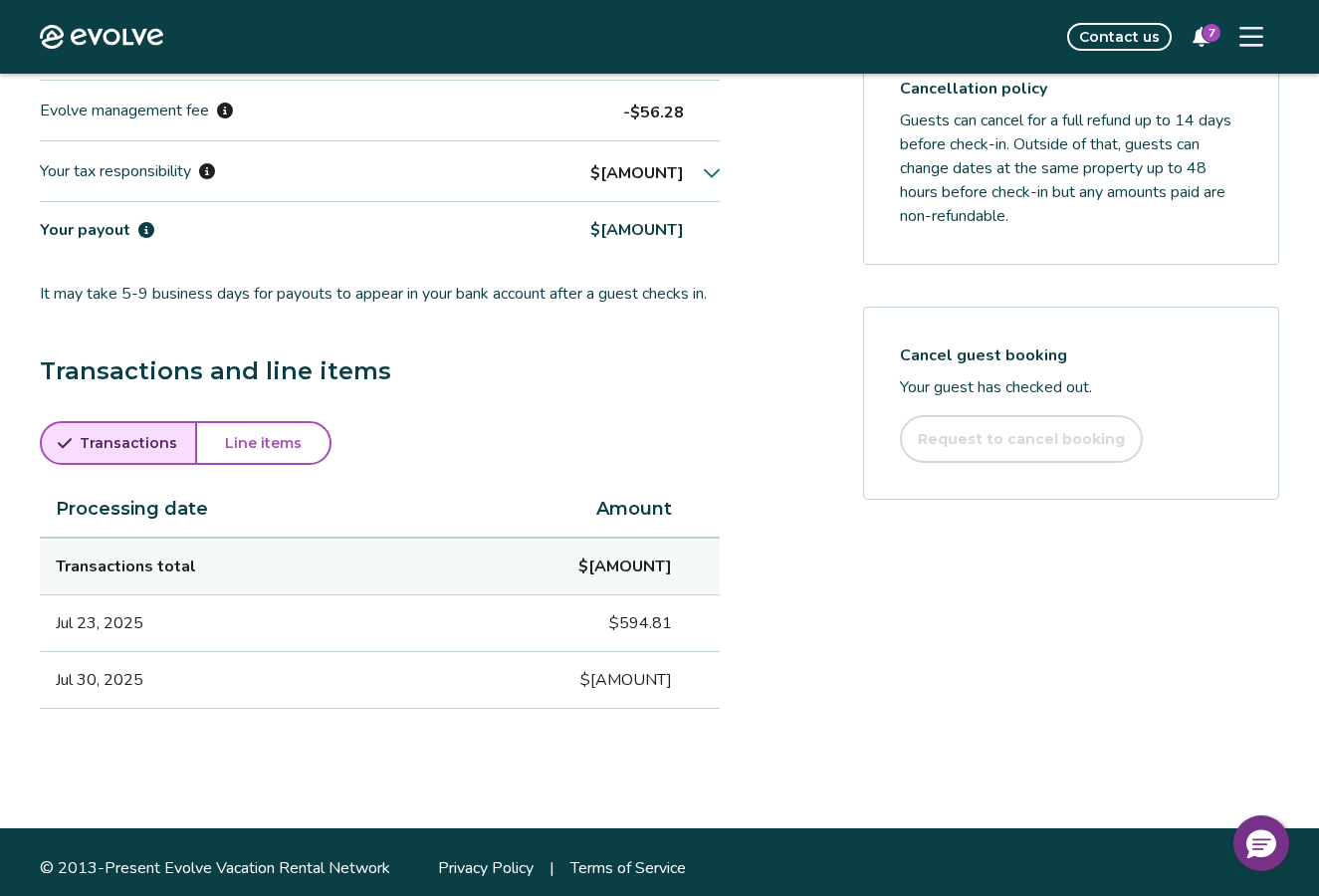 click on "Line items" at bounding box center [263, 443] 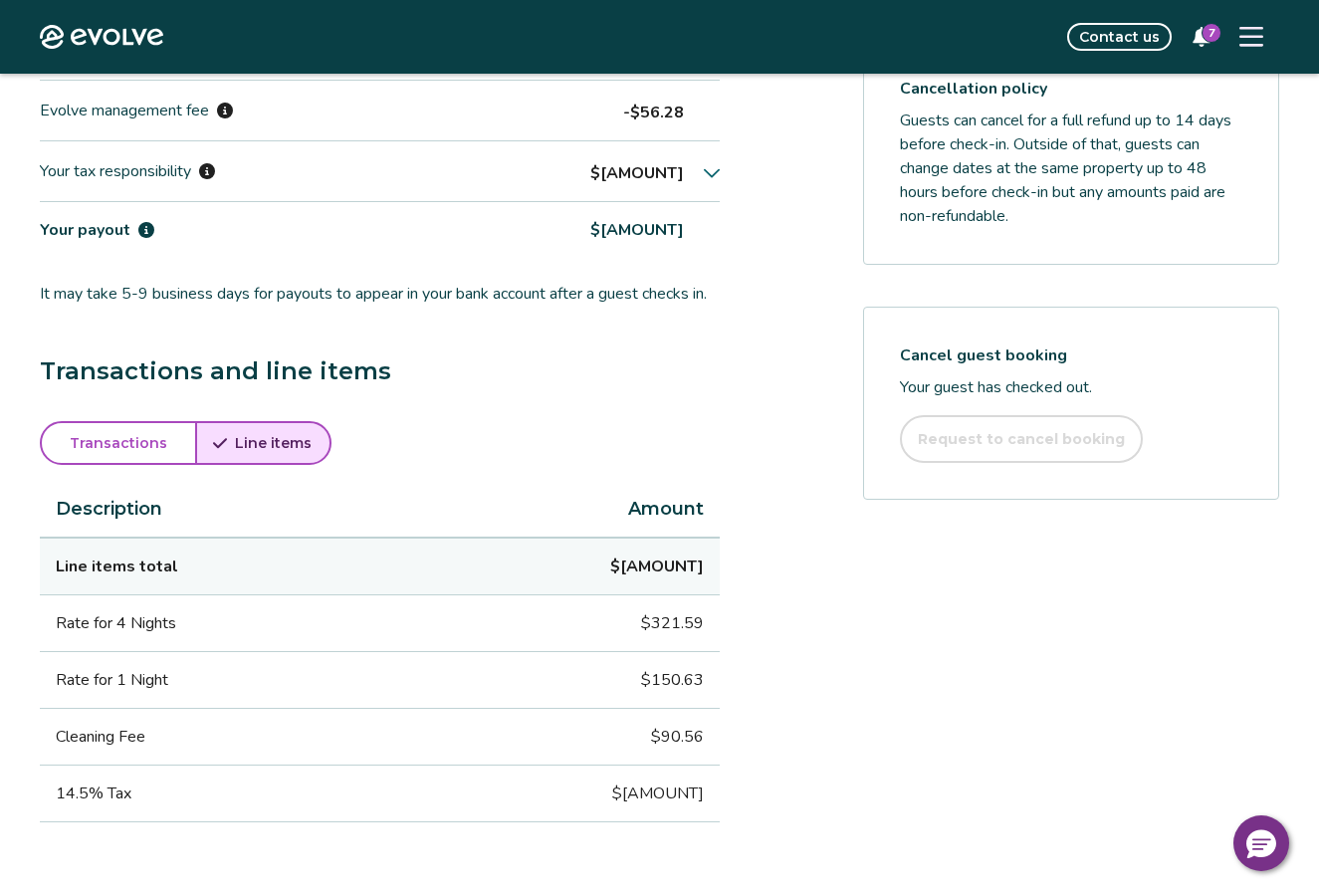 click on "Line items" at bounding box center [273, 443] 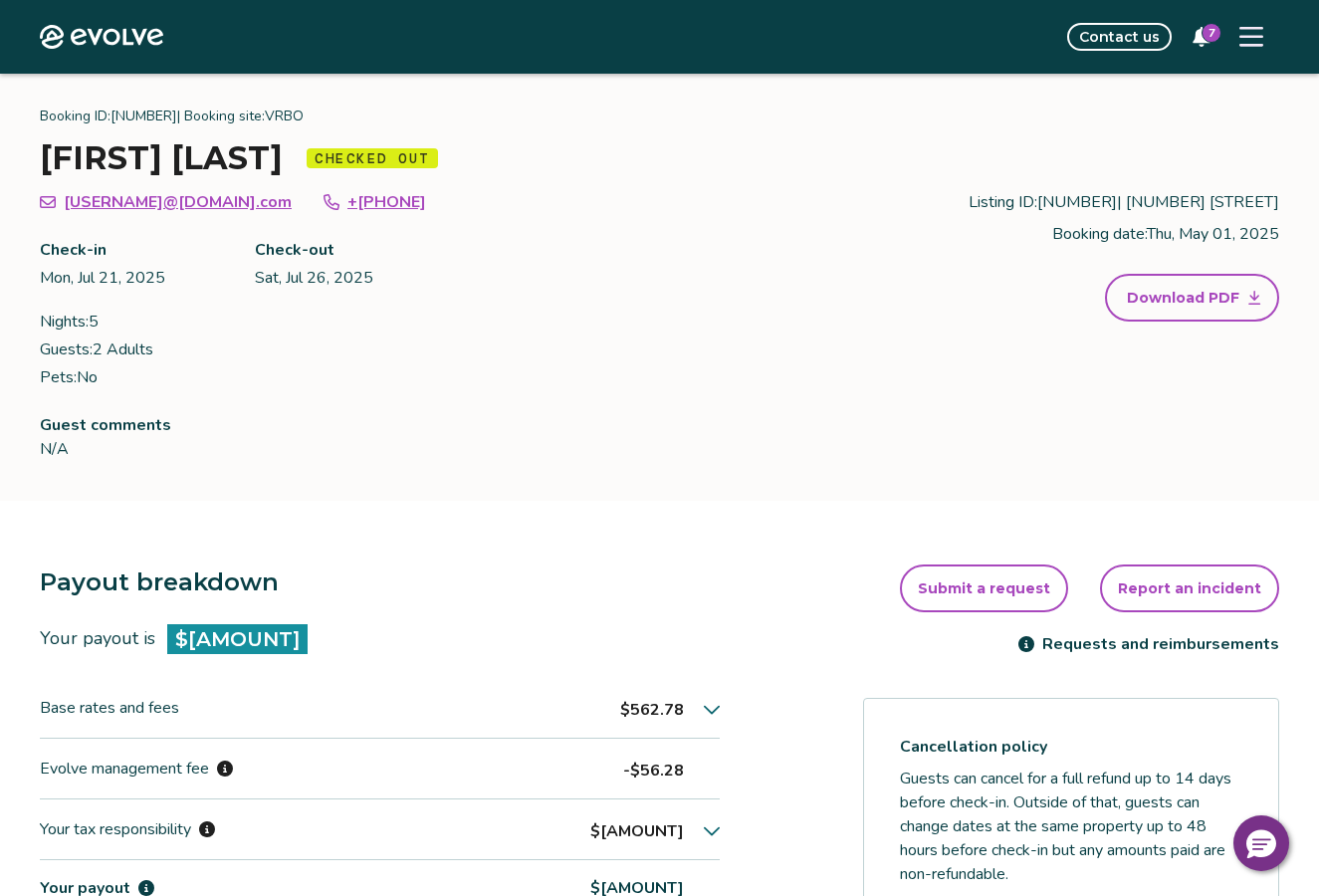 scroll, scrollTop: 0, scrollLeft: 0, axis: both 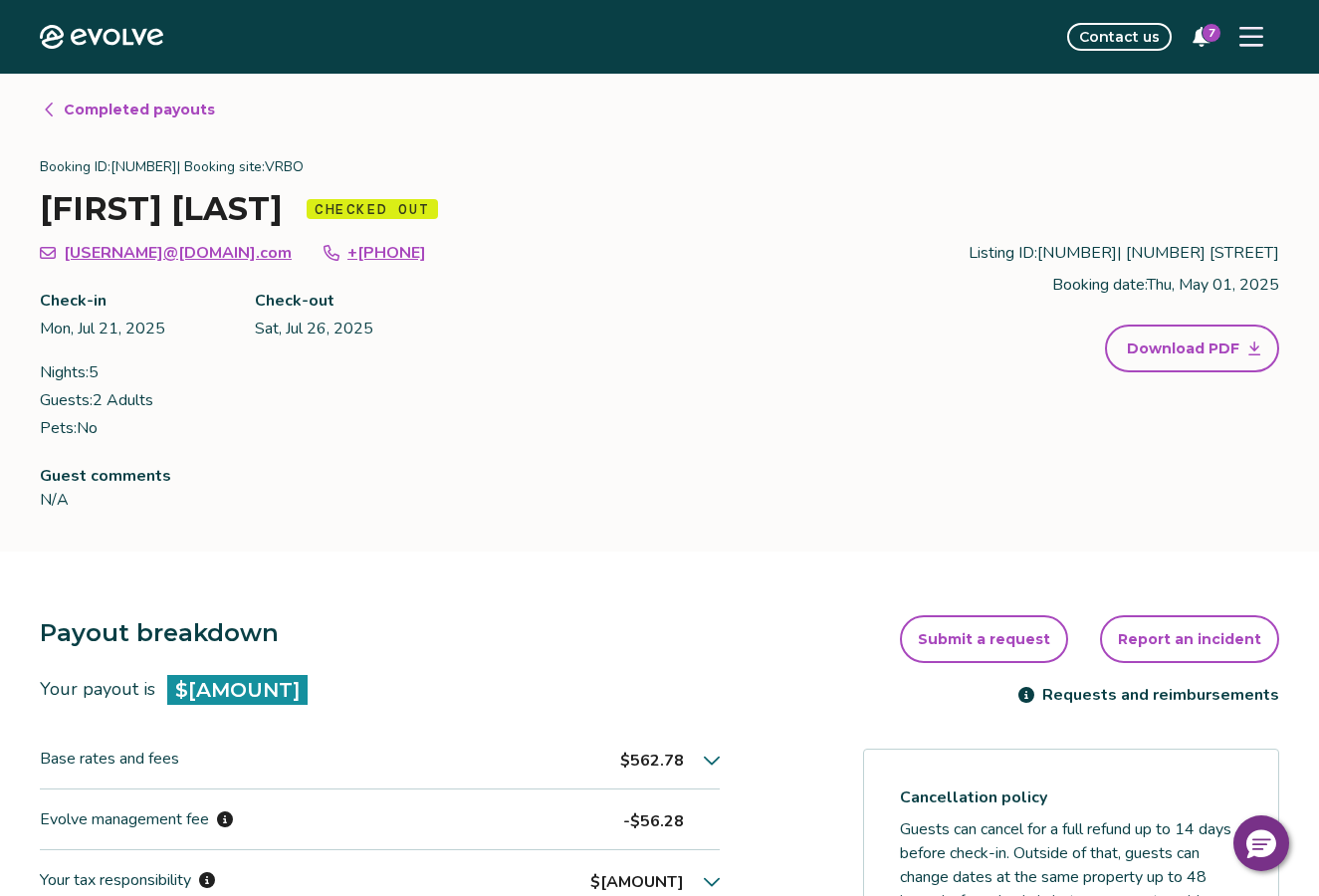click on "7" at bounding box center (1211, 33) 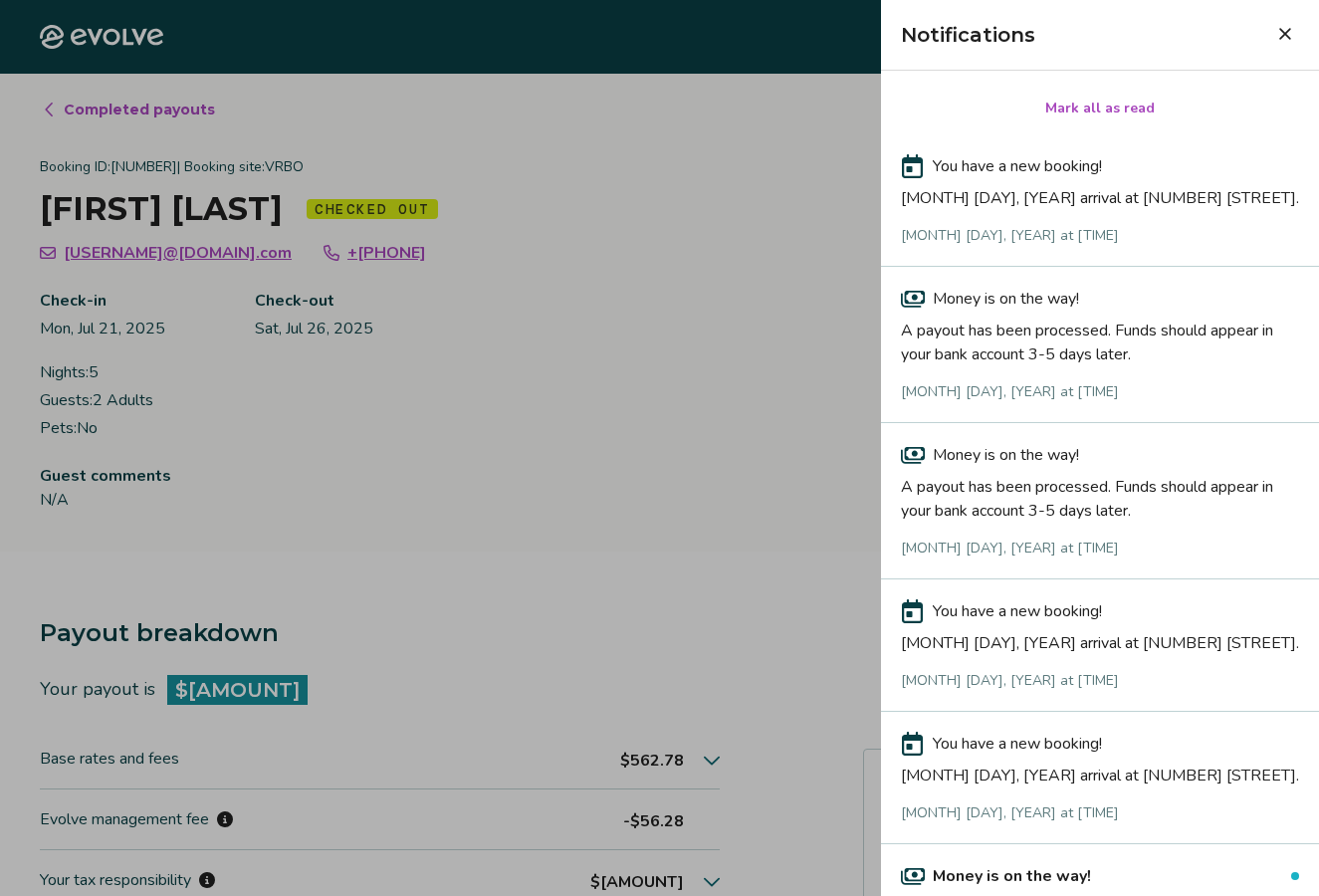 click on "A payout has been processed. Funds should appear in your bank account 3-5 days later." at bounding box center (1100, 338) 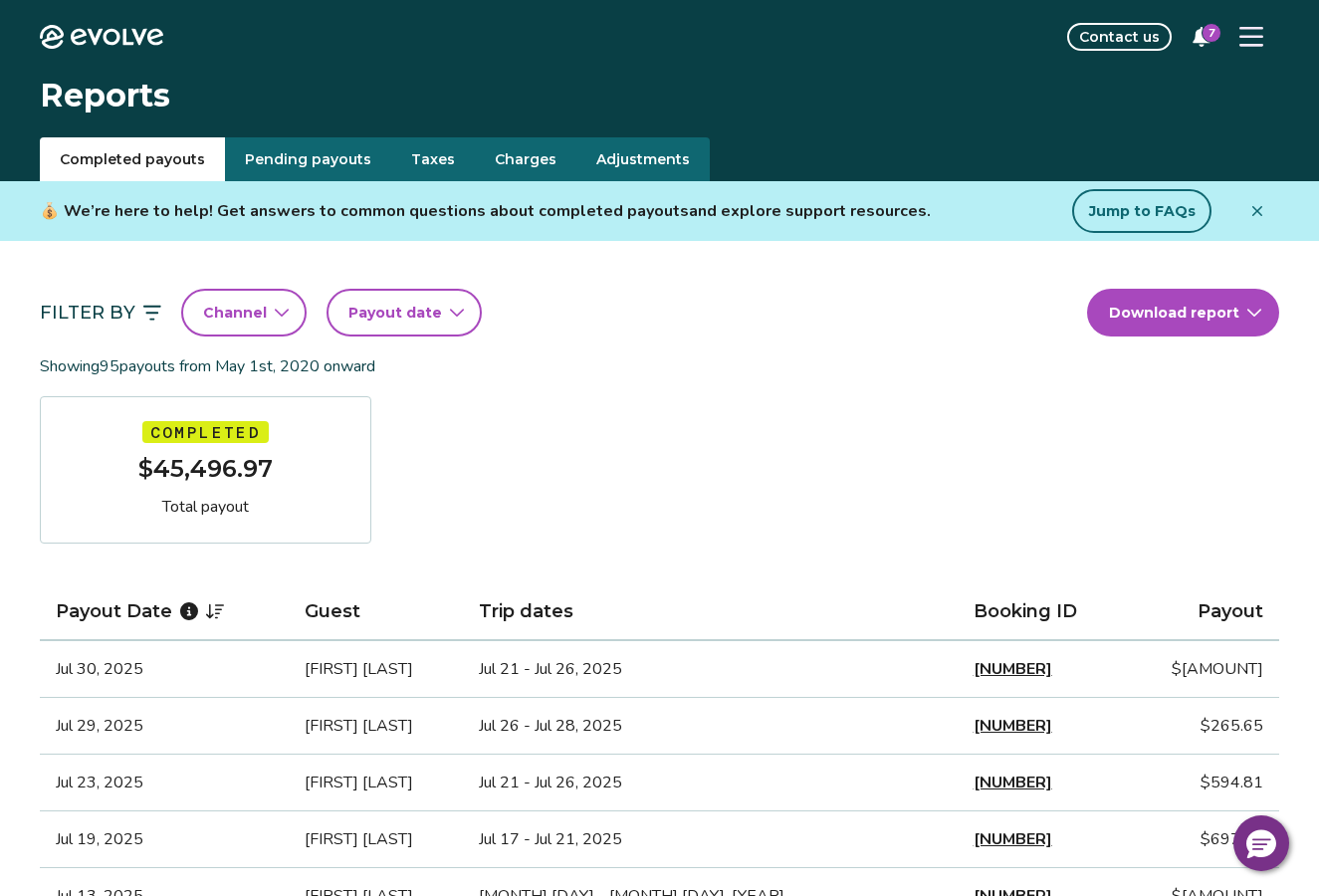 click on "[NUMBER]" at bounding box center (1012, 669) 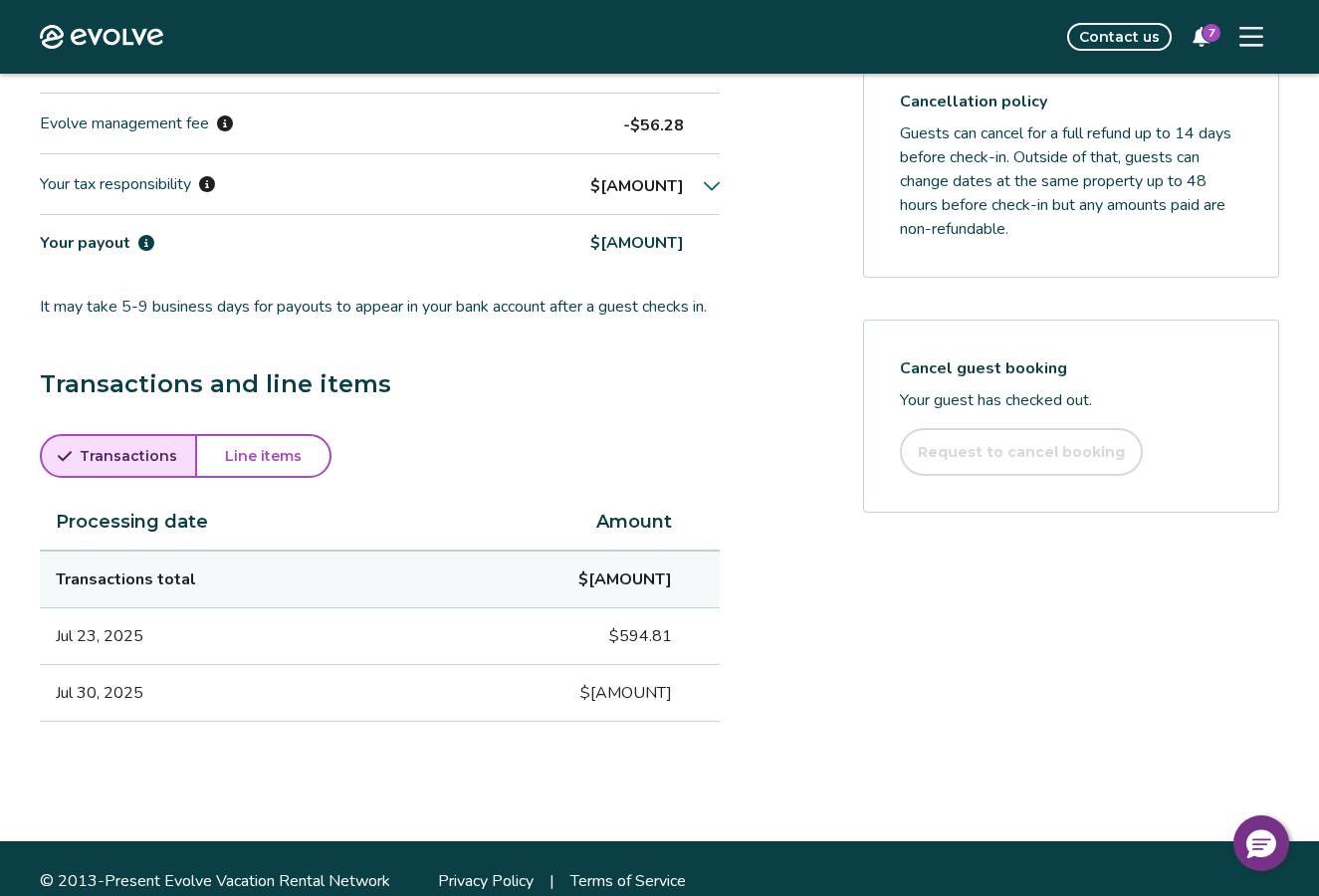 scroll, scrollTop: 703, scrollLeft: 0, axis: vertical 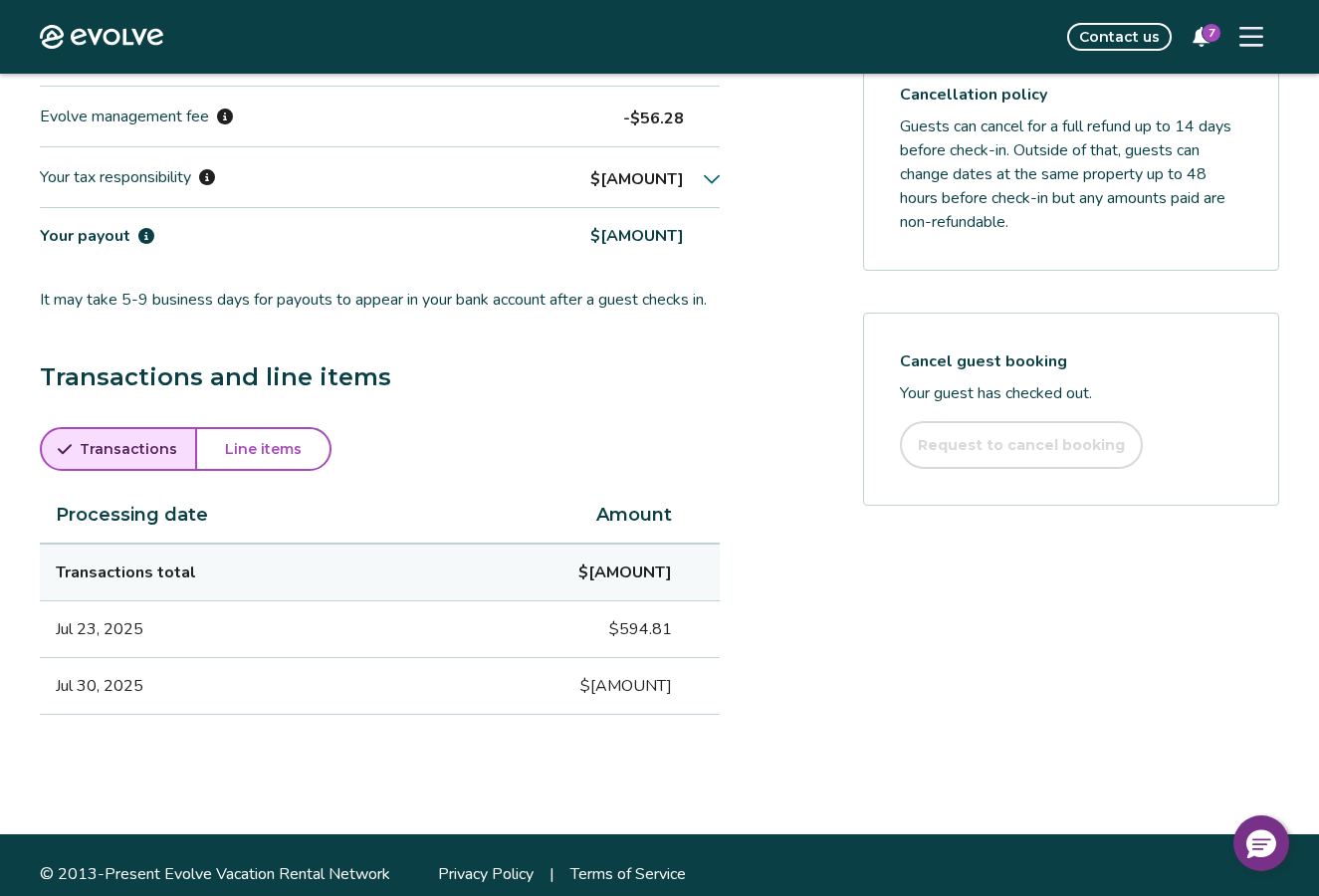 click on "Line items" at bounding box center (263, 449) 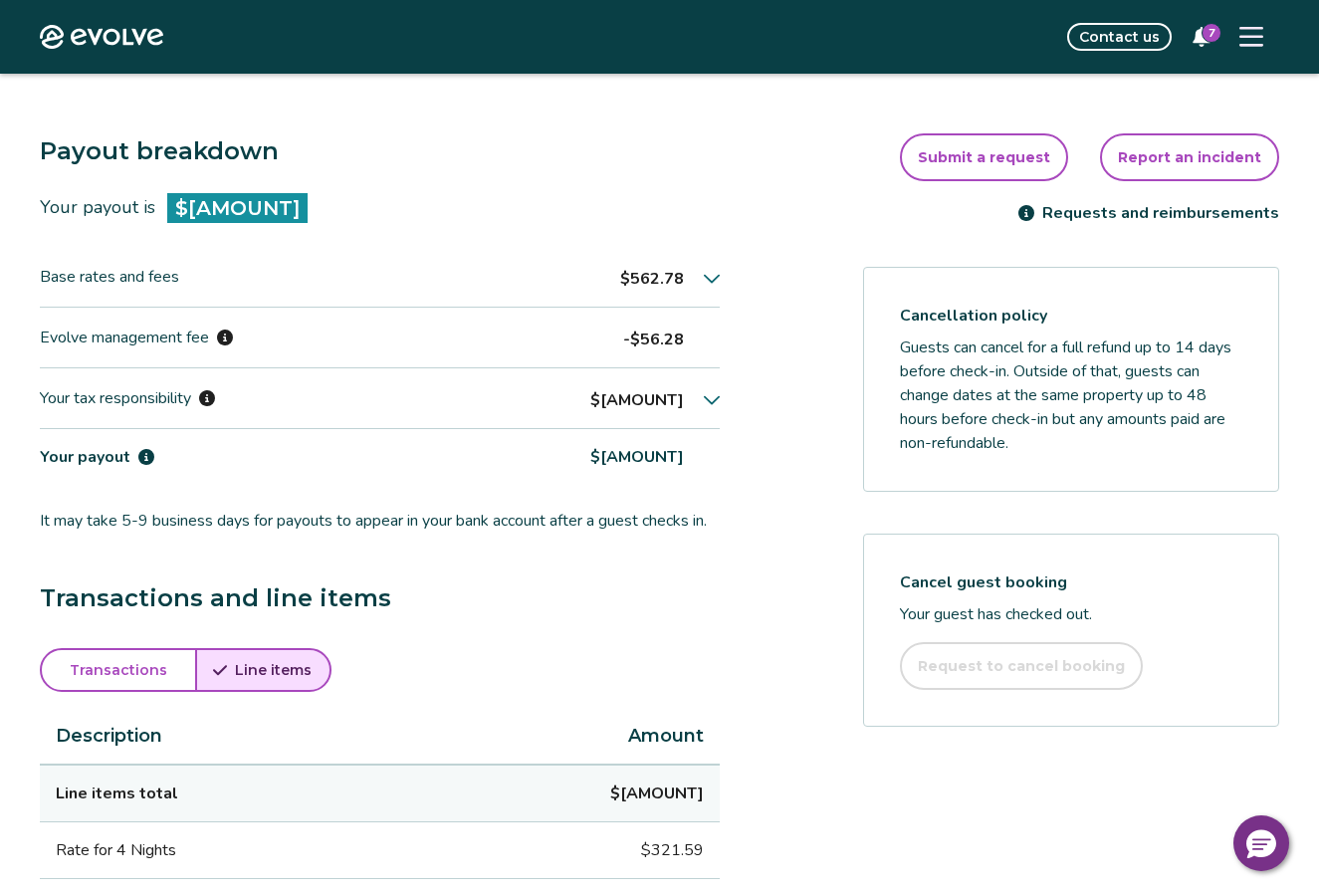 scroll, scrollTop: 347, scrollLeft: 0, axis: vertical 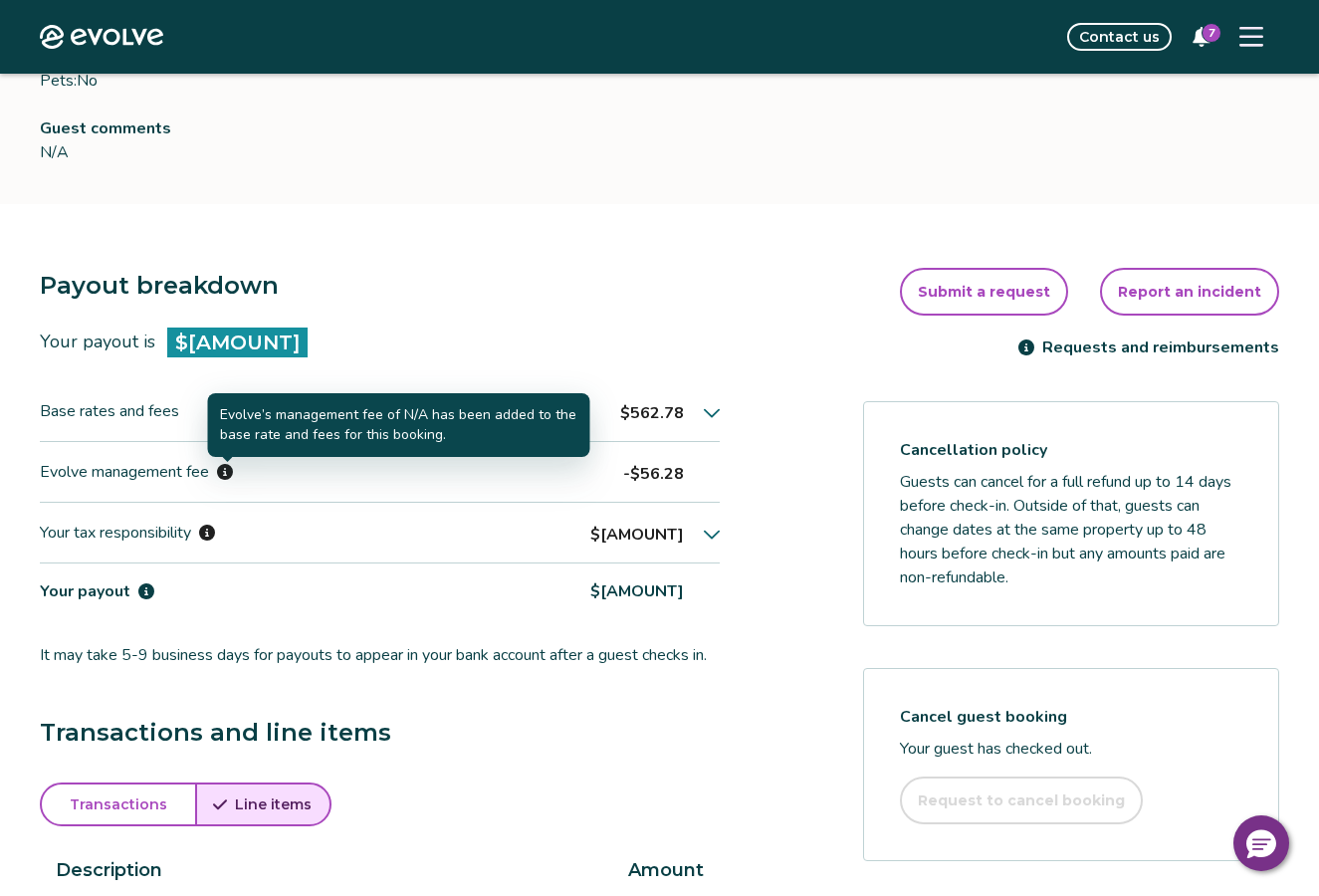 click 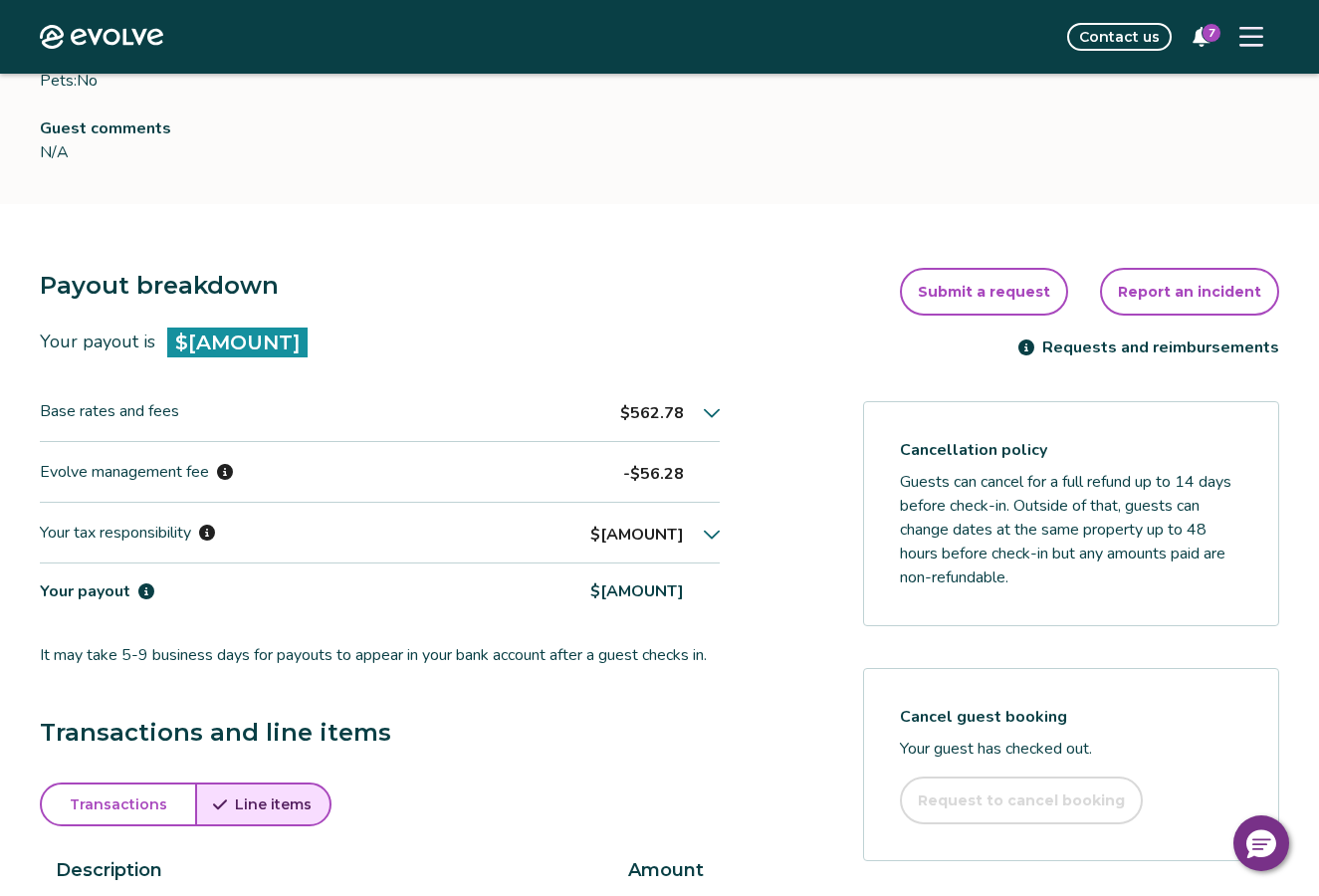 click on "Evolve management fee -$[AMOUNT]" at bounding box center (361, 472) 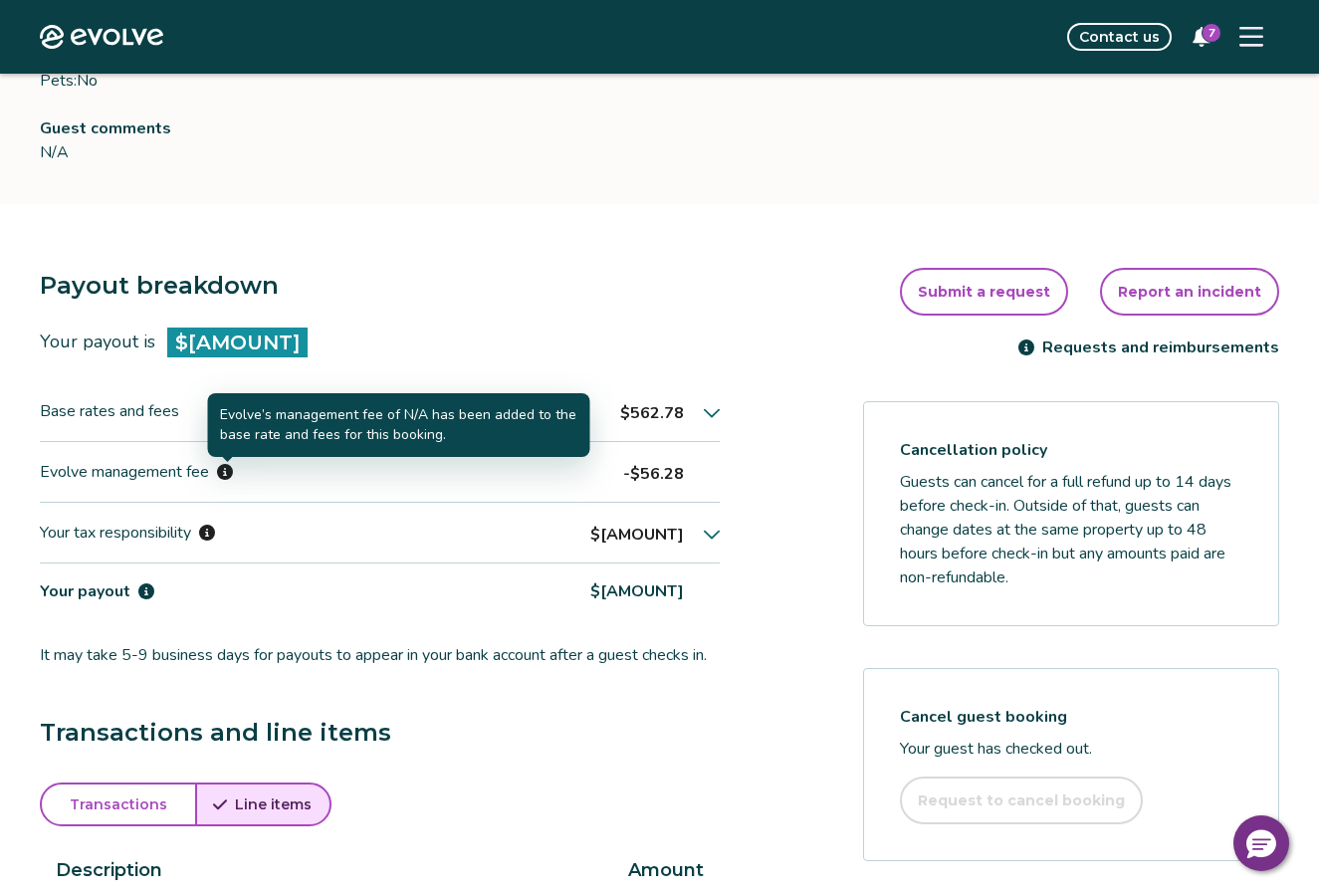 click 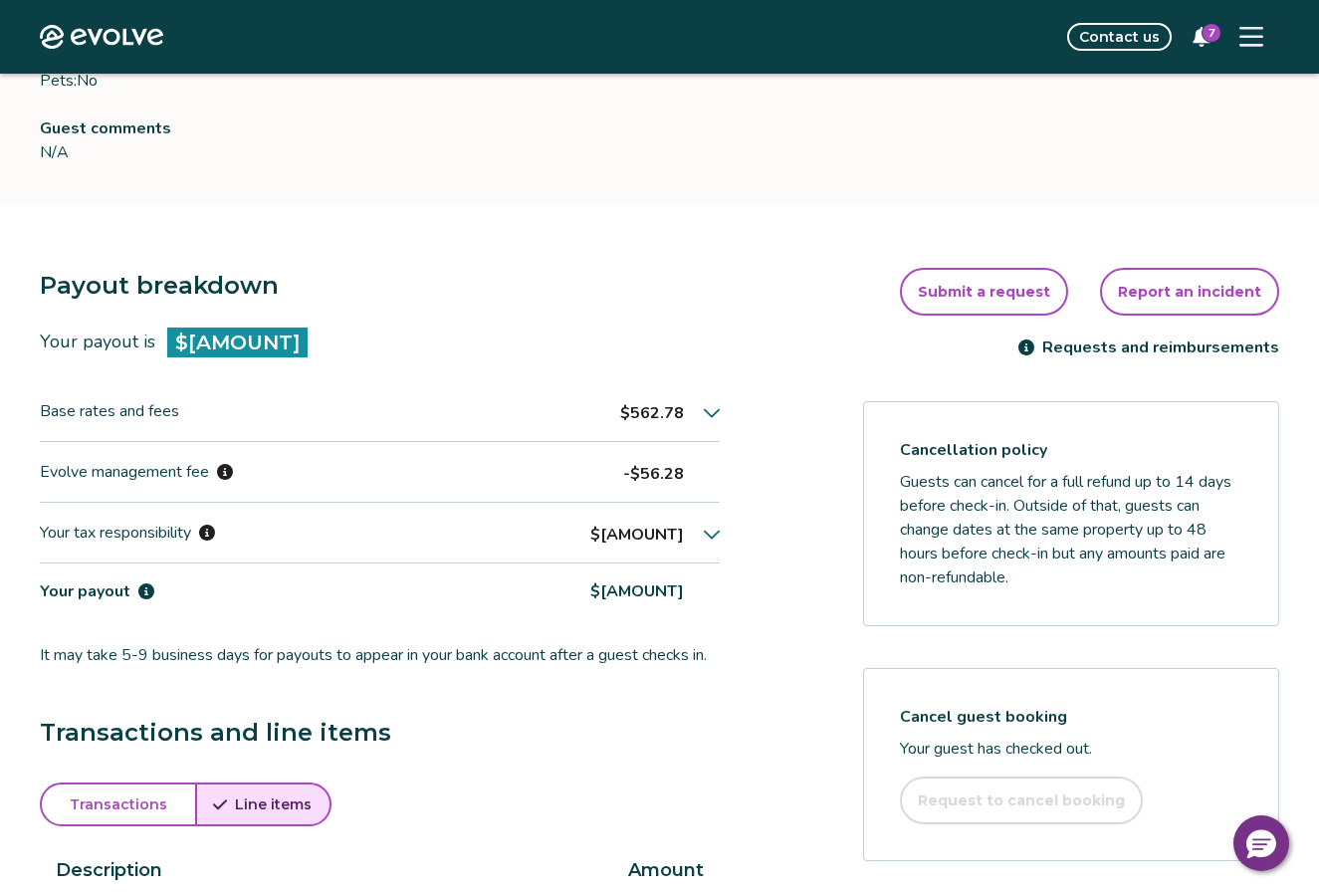 click on "$562.78" at bounding box center [670, 411] 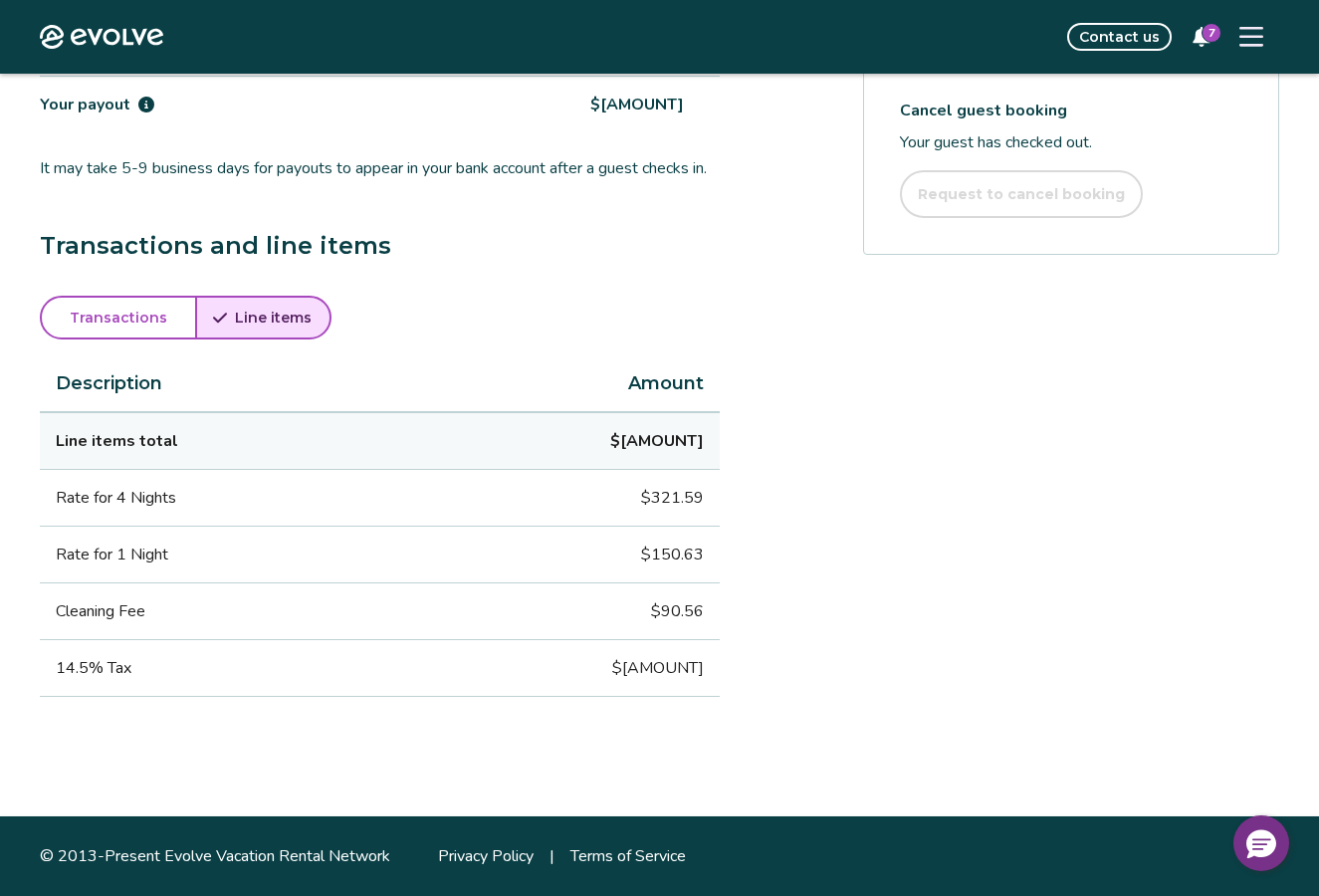 scroll, scrollTop: 967, scrollLeft: 0, axis: vertical 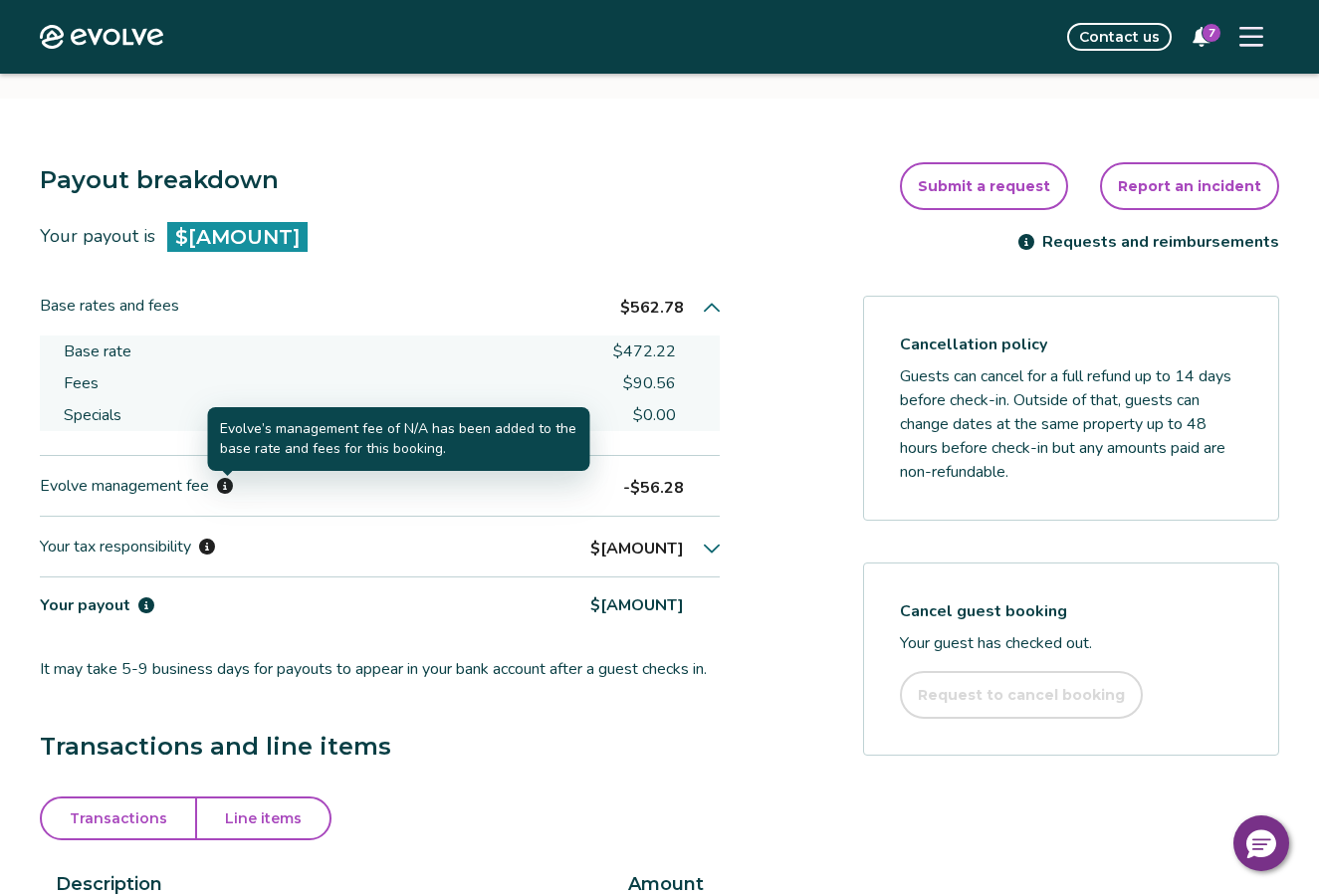 click 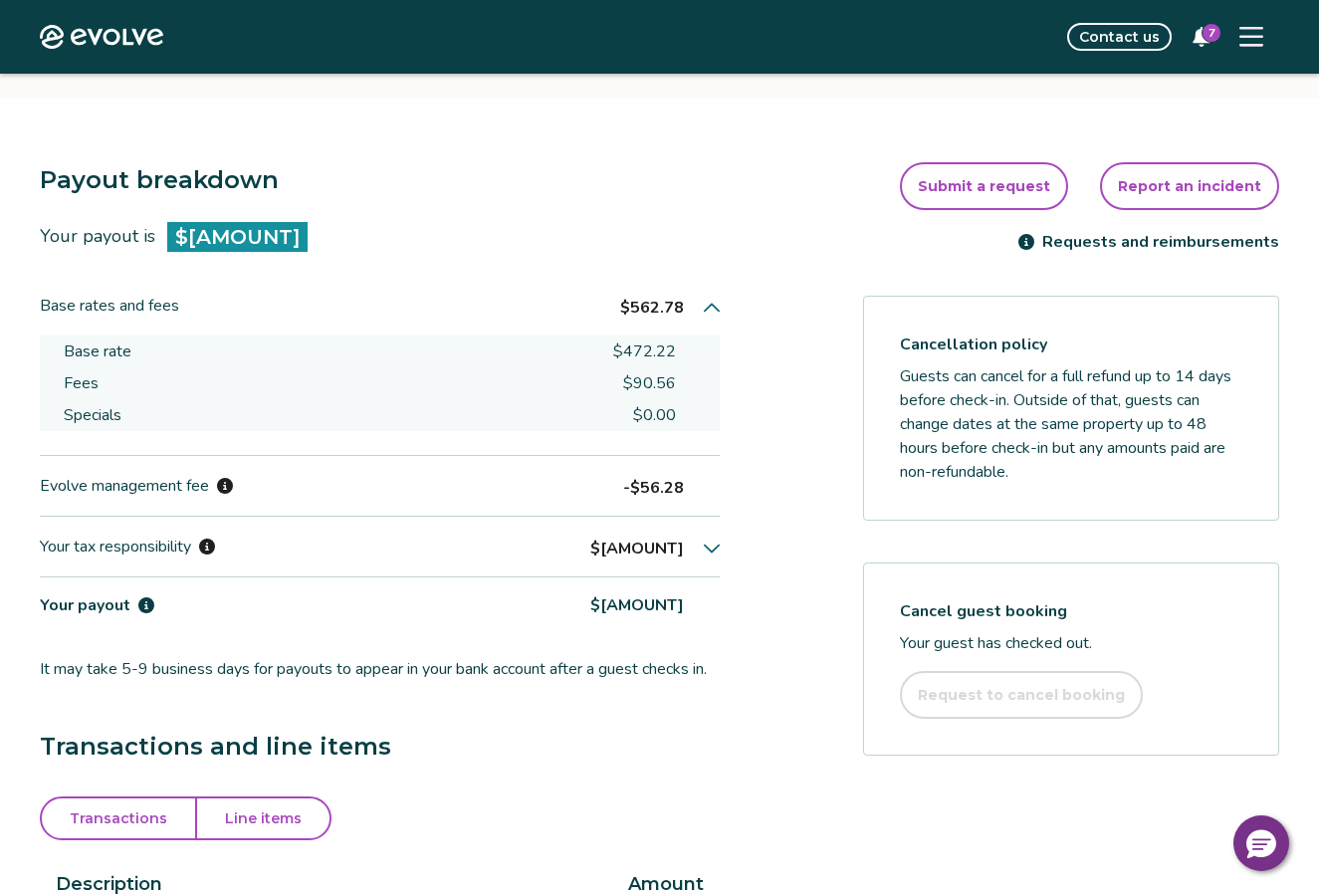 click on "7" at bounding box center (1211, 33) 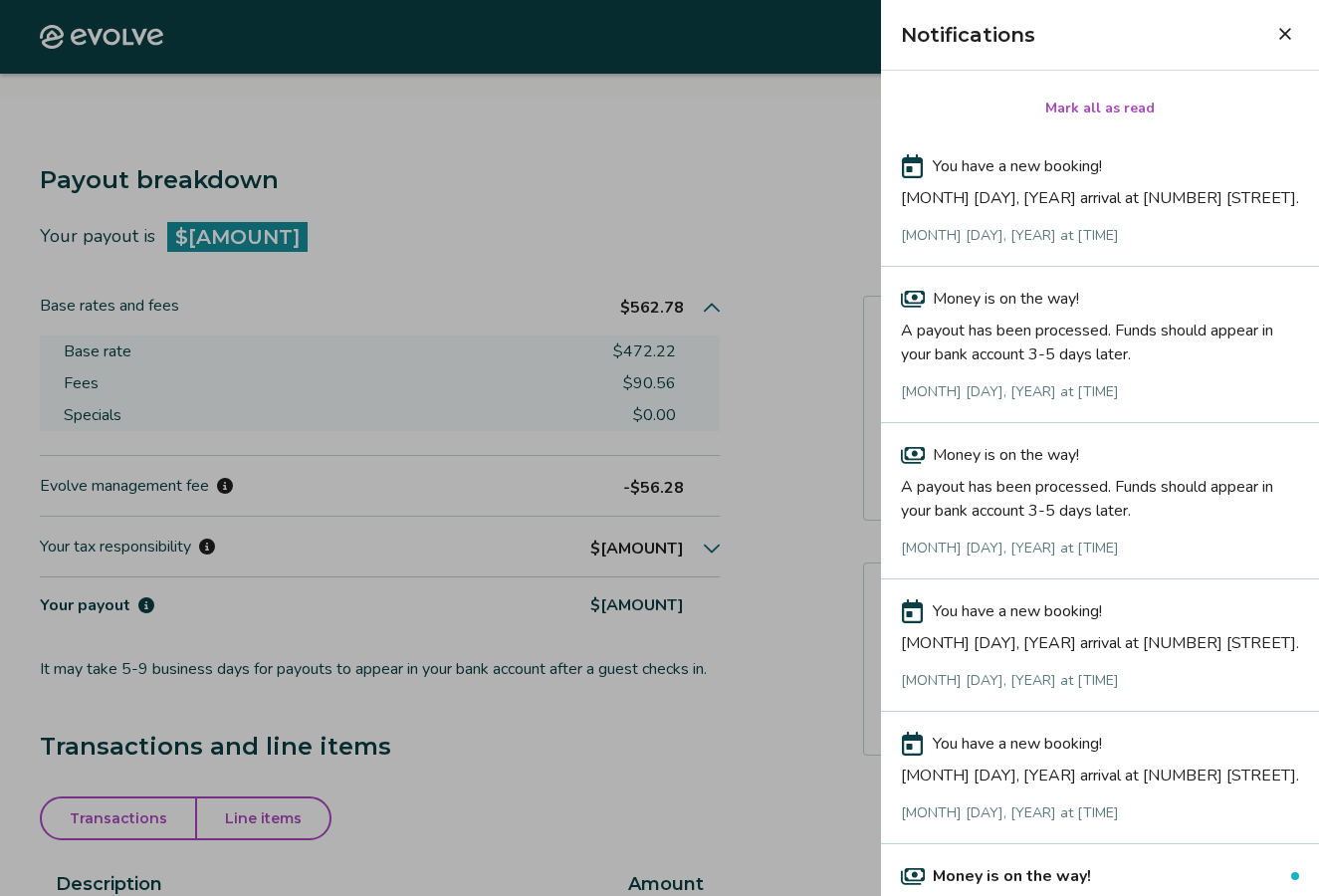 click on "You have a new booking! [MONTH] [DAY], [YEAR] arrival at [NUMBER] [STREET]. [MONTH] [DAY], [YEAR] at [TIME]" at bounding box center (1100, 200) 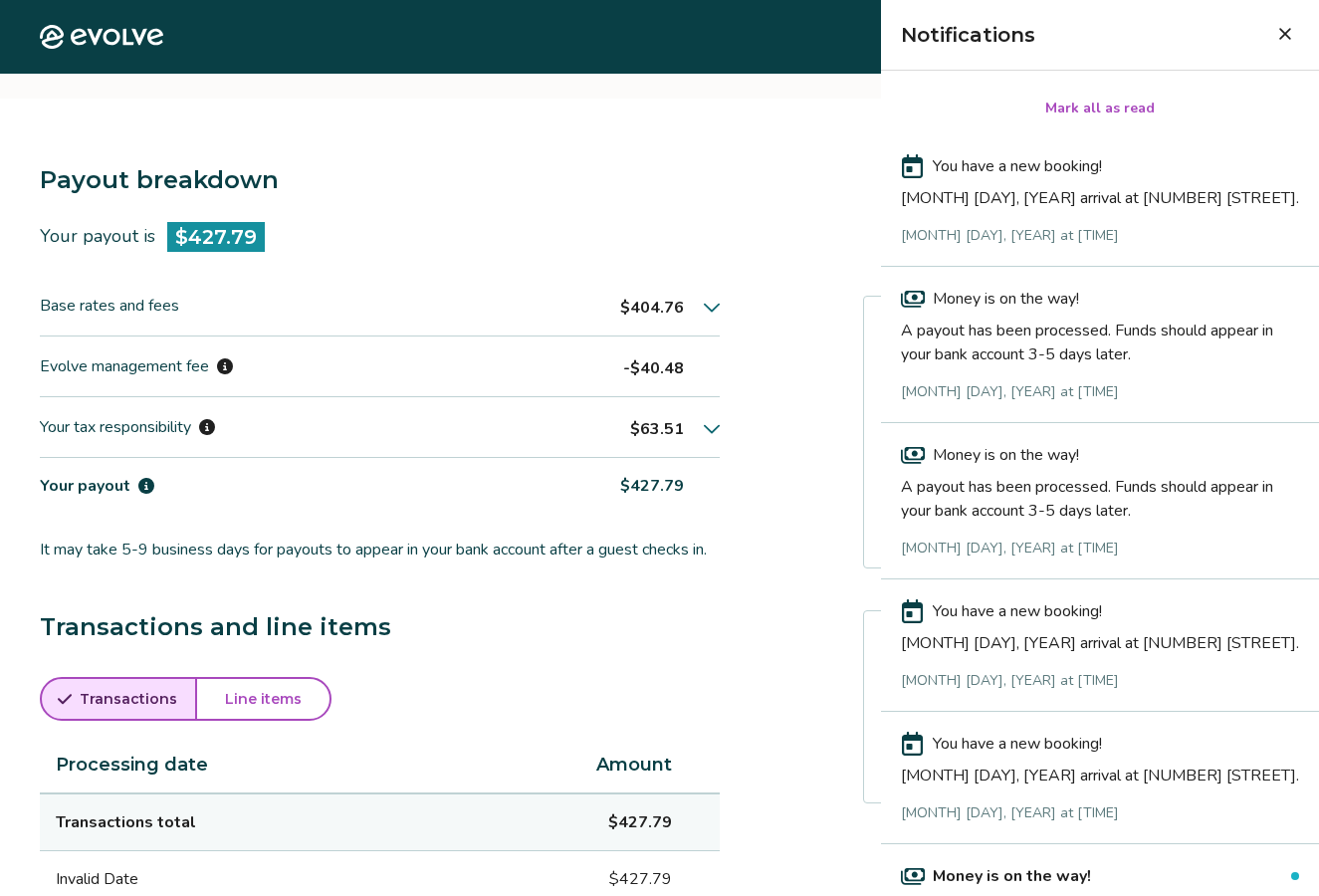 scroll, scrollTop: 0, scrollLeft: 0, axis: both 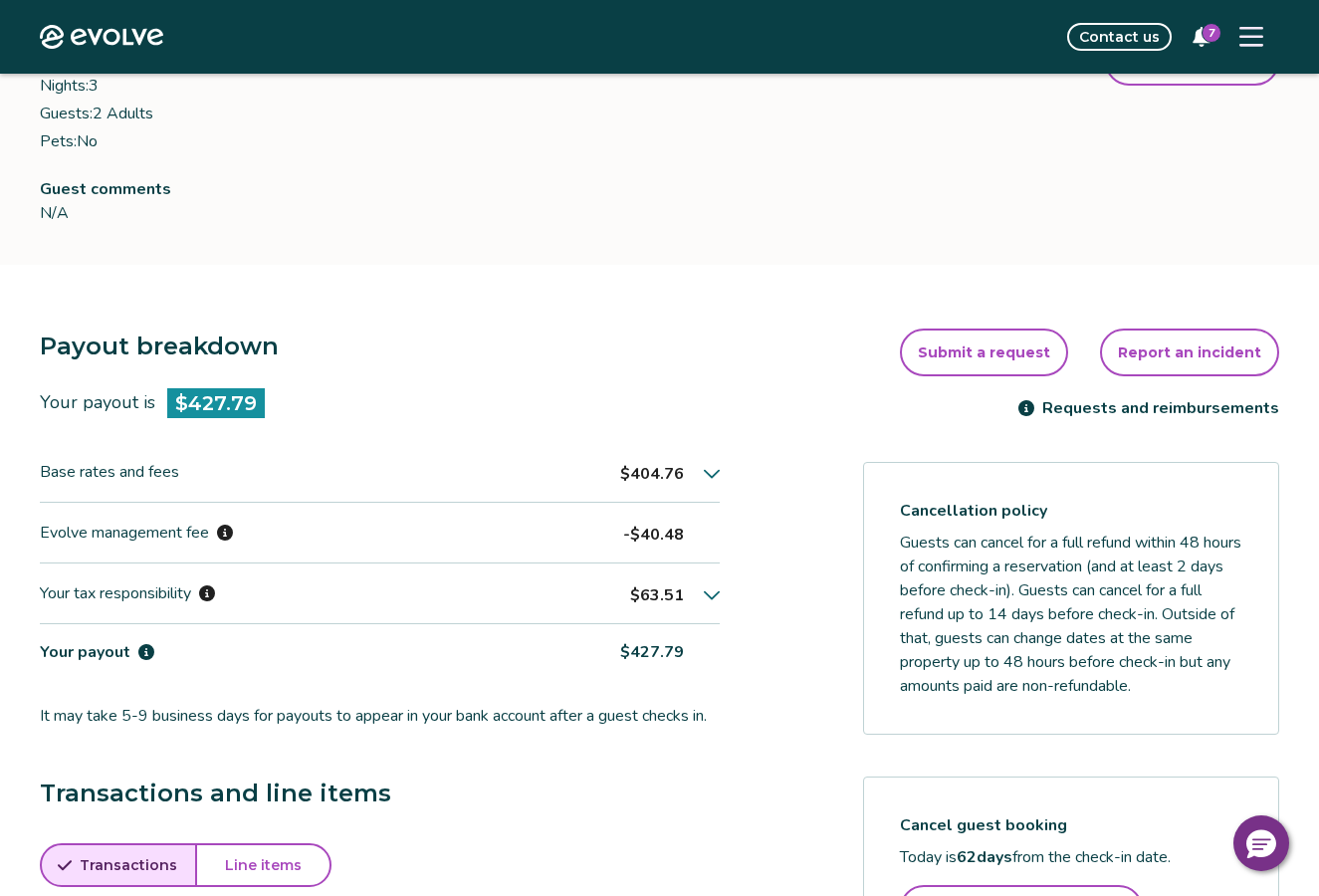click on "7" at bounding box center (1211, 33) 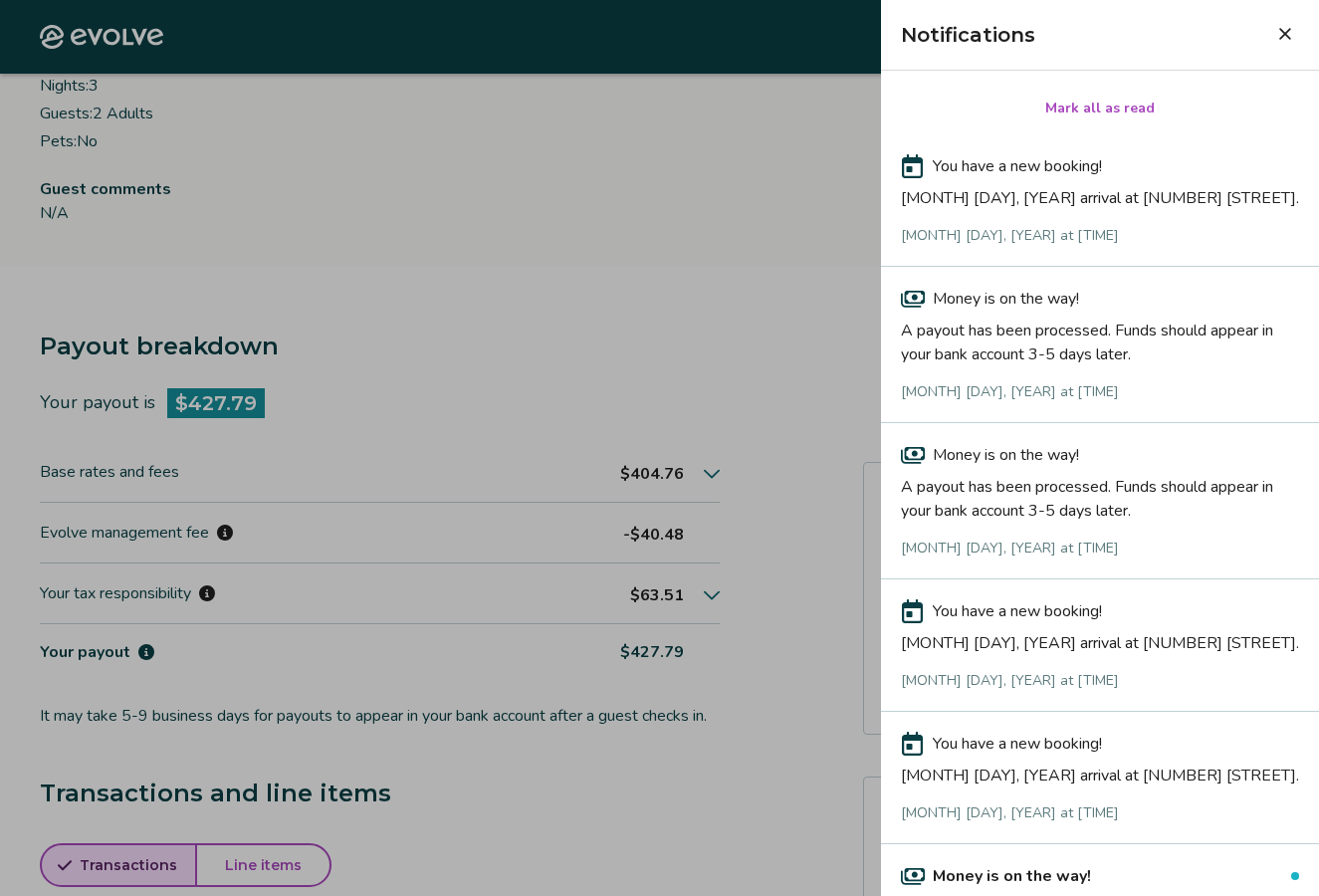 click on "A payout has been processed. Funds should appear in your bank account 3-5 days later." at bounding box center [1100, 338] 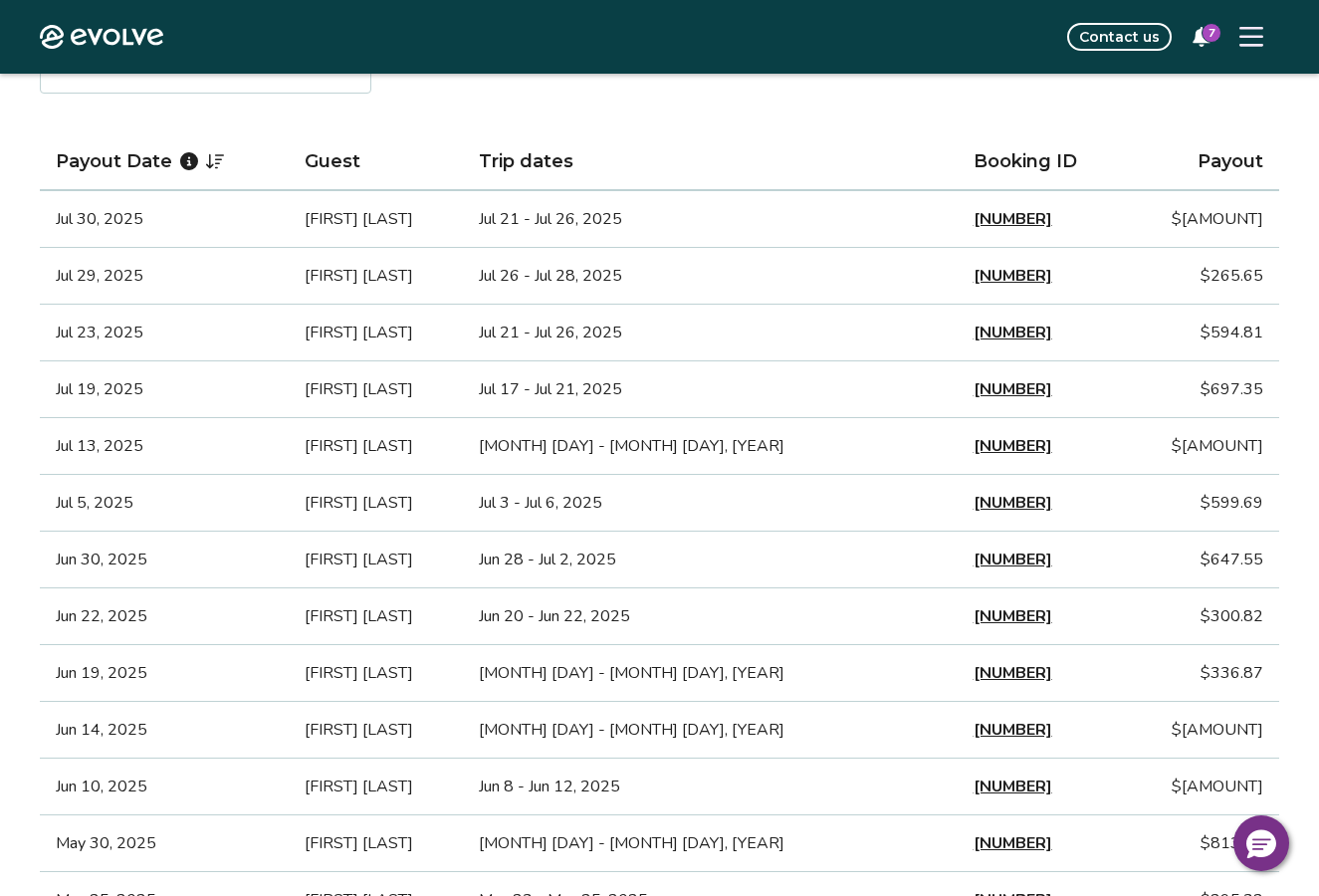 scroll, scrollTop: 445, scrollLeft: 0, axis: vertical 